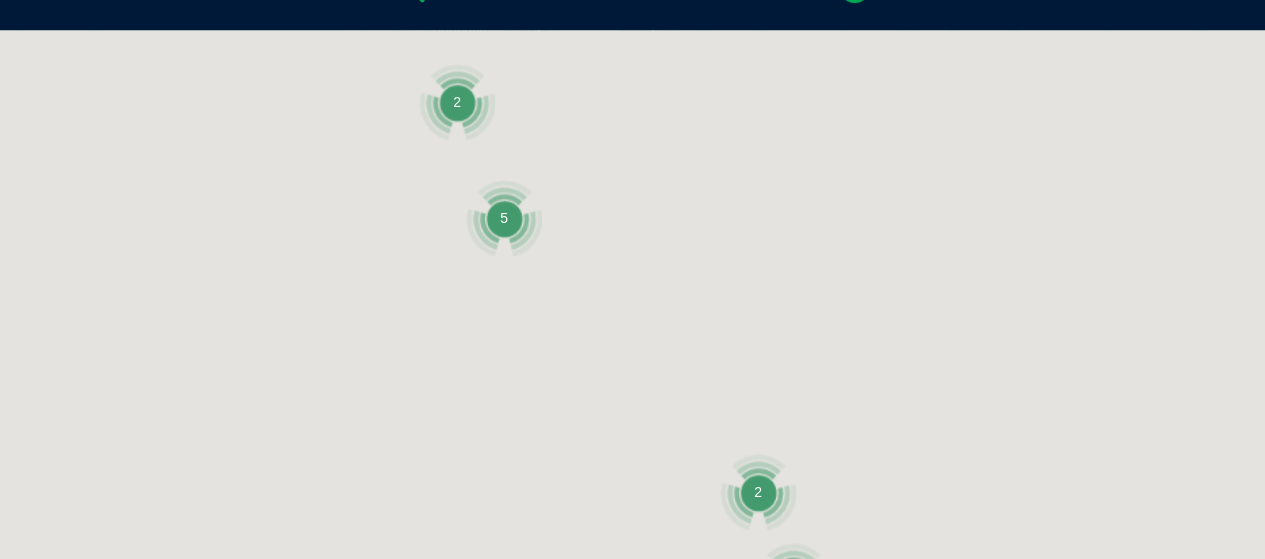 scroll, scrollTop: 459, scrollLeft: 0, axis: vertical 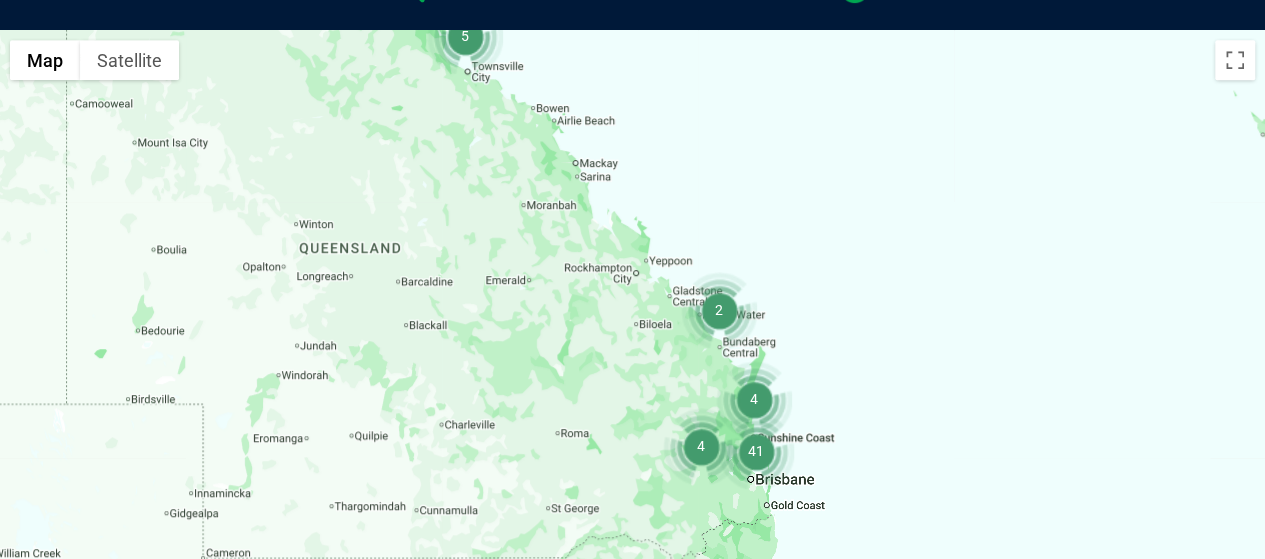 drag, startPoint x: 1017, startPoint y: 393, endPoint x: 972, endPoint y: 197, distance: 201.09947 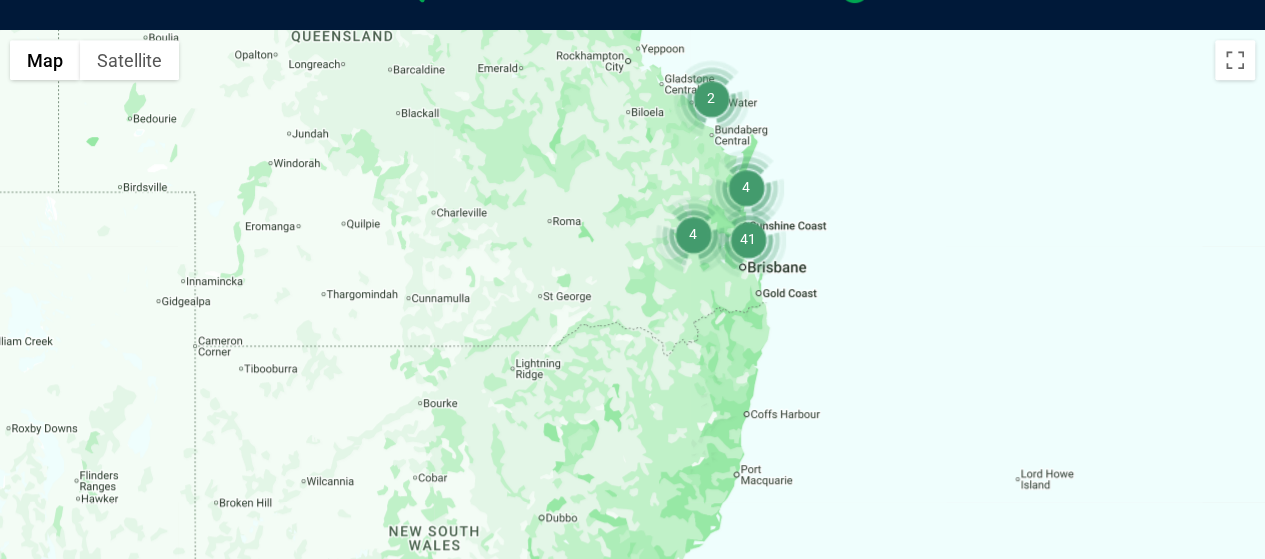 drag, startPoint x: 953, startPoint y: 442, endPoint x: 955, endPoint y: 245, distance: 197.01015 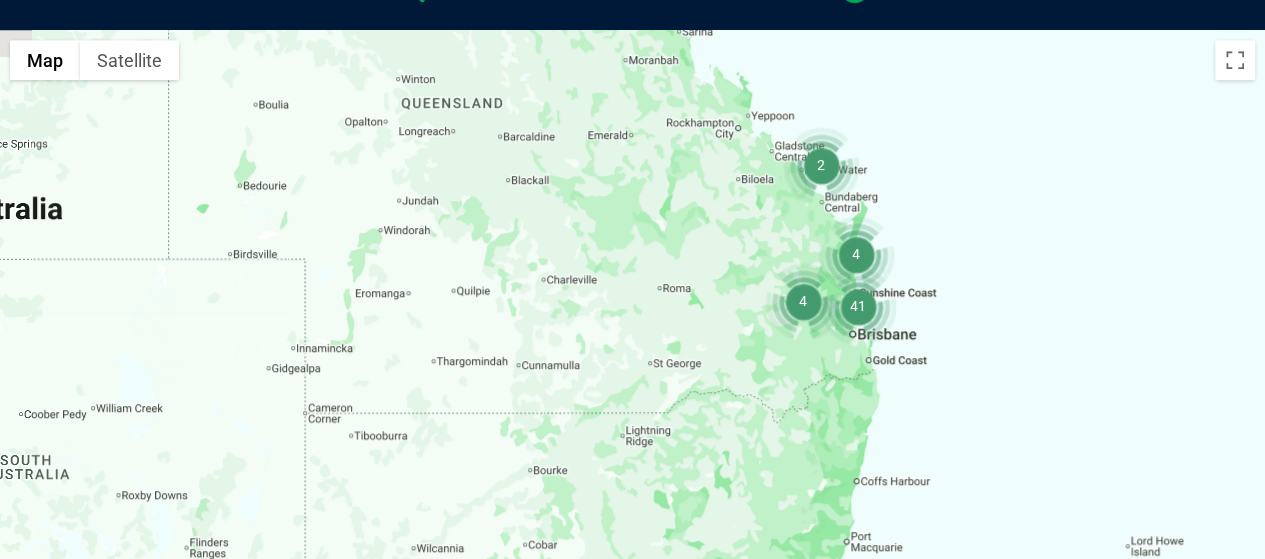 drag, startPoint x: 842, startPoint y: 335, endPoint x: 956, endPoint y: 407, distance: 134.83324 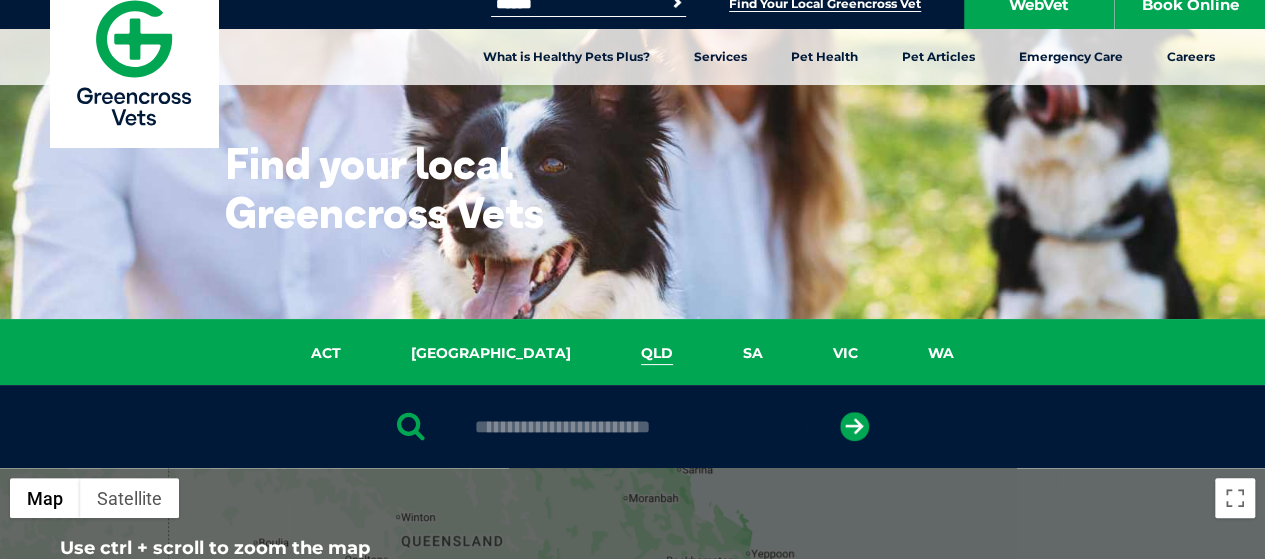 scroll, scrollTop: 0, scrollLeft: 0, axis: both 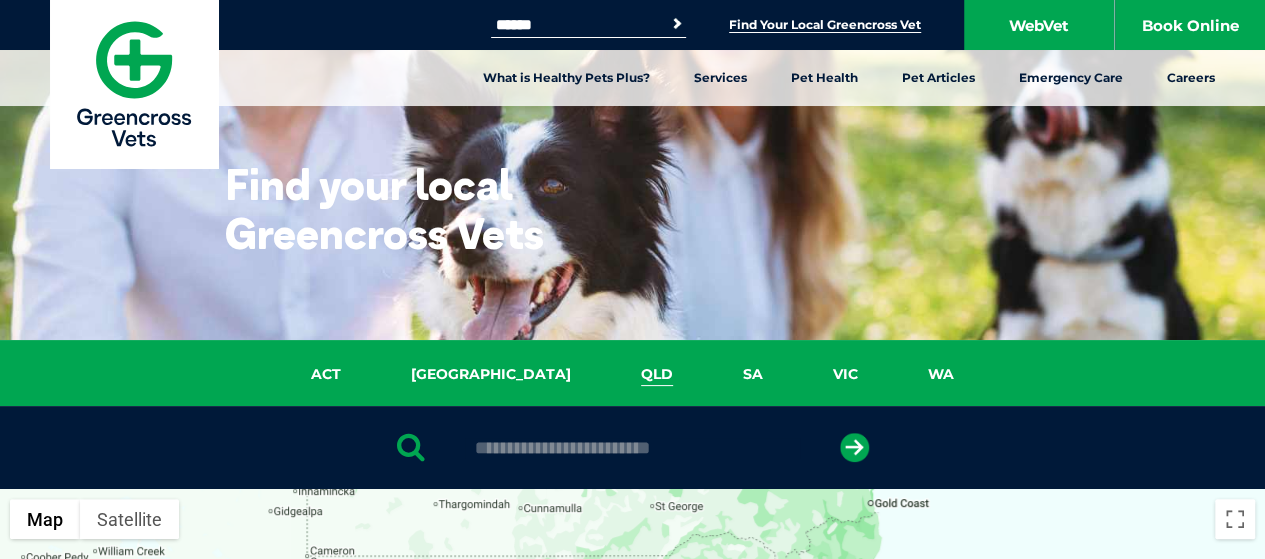 drag, startPoint x: 997, startPoint y: 473, endPoint x: 988, endPoint y: 179, distance: 294.13773 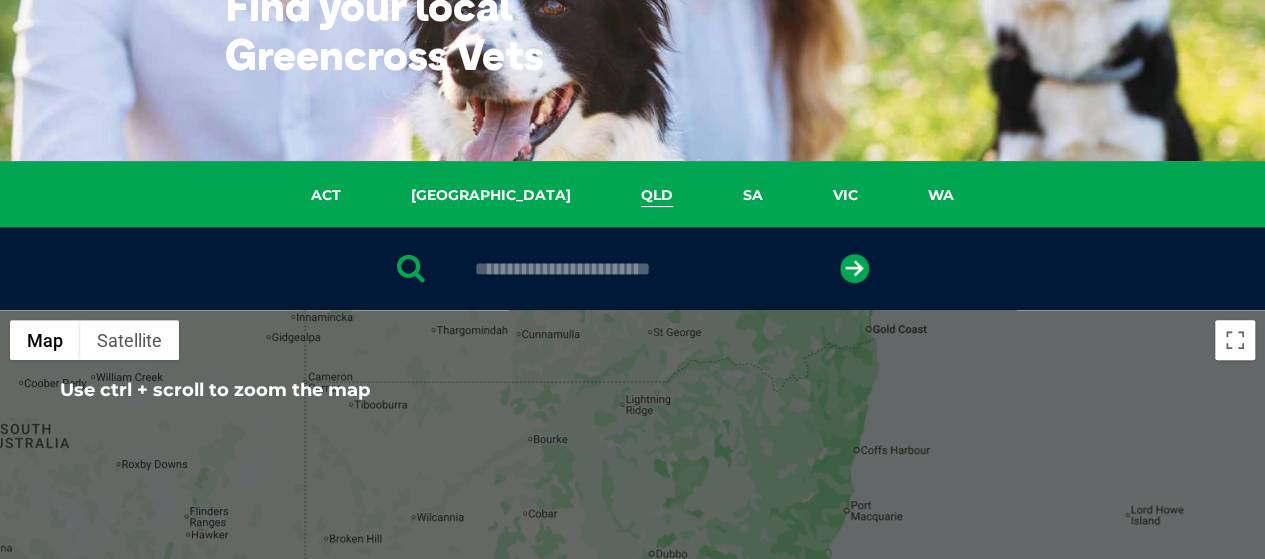 scroll, scrollTop: 100, scrollLeft: 0, axis: vertical 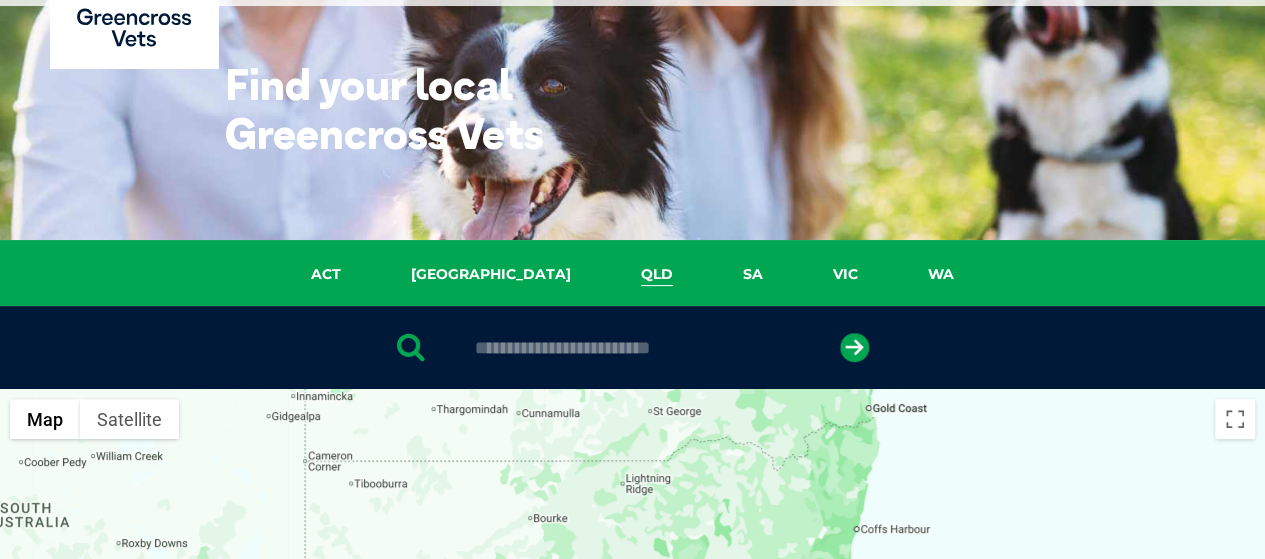 click on "QLD" at bounding box center (657, 274) 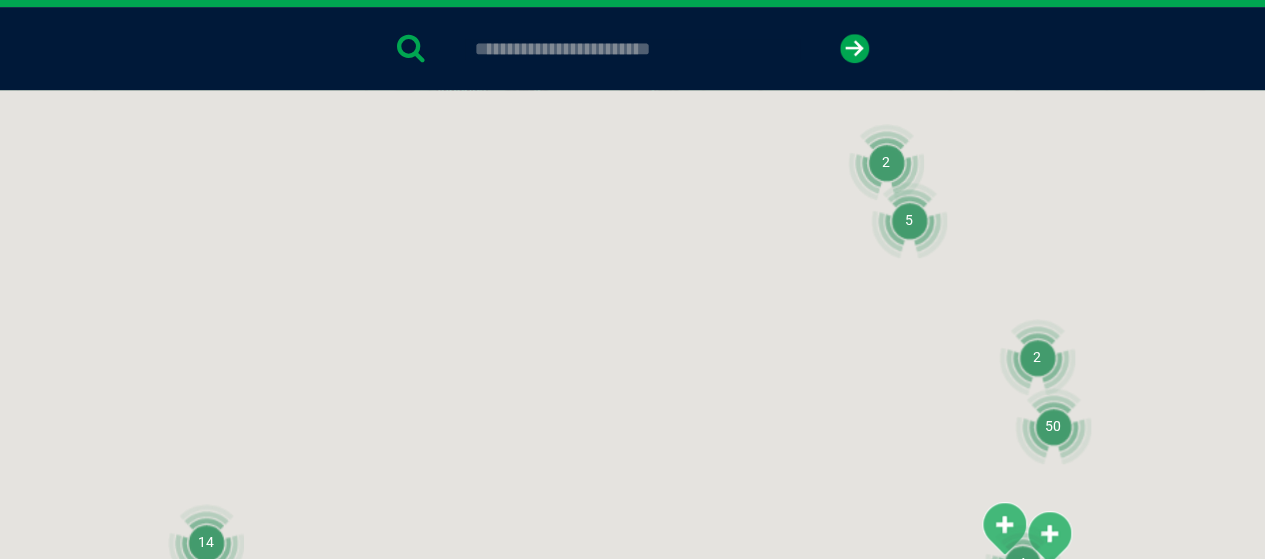 scroll, scrollTop: 459, scrollLeft: 0, axis: vertical 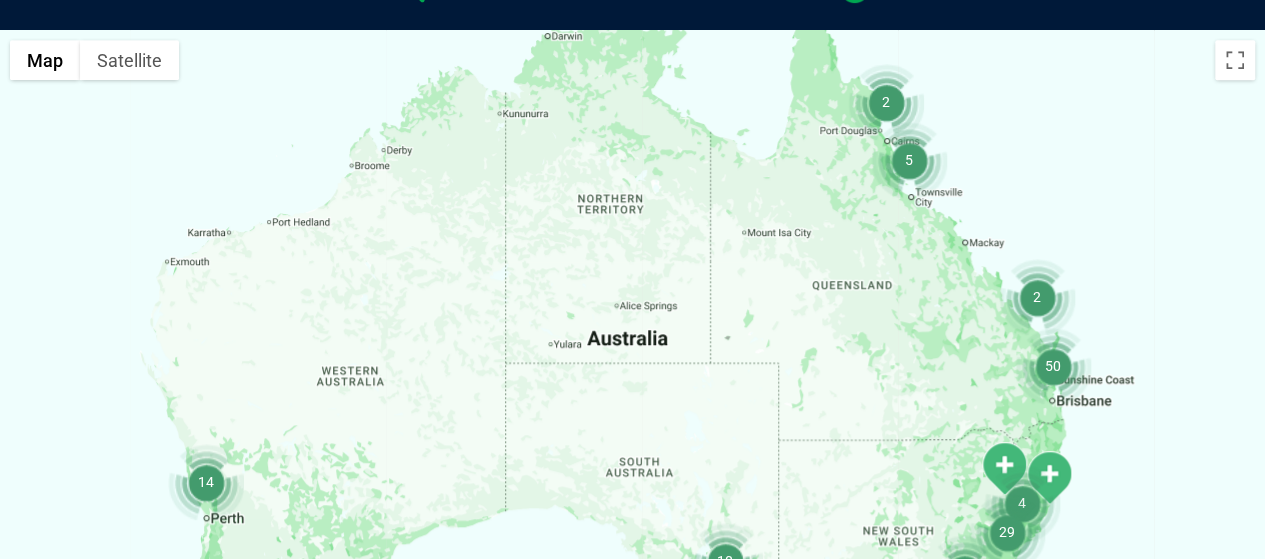 click at bounding box center [1053, 366] 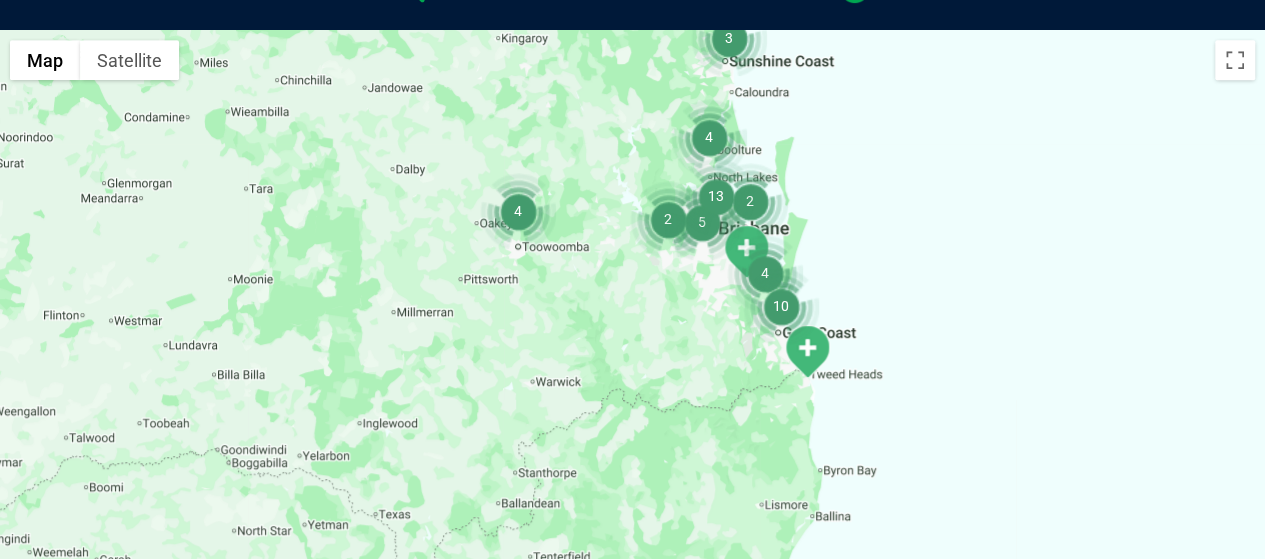drag, startPoint x: 821, startPoint y: 430, endPoint x: 848, endPoint y: 208, distance: 223.63586 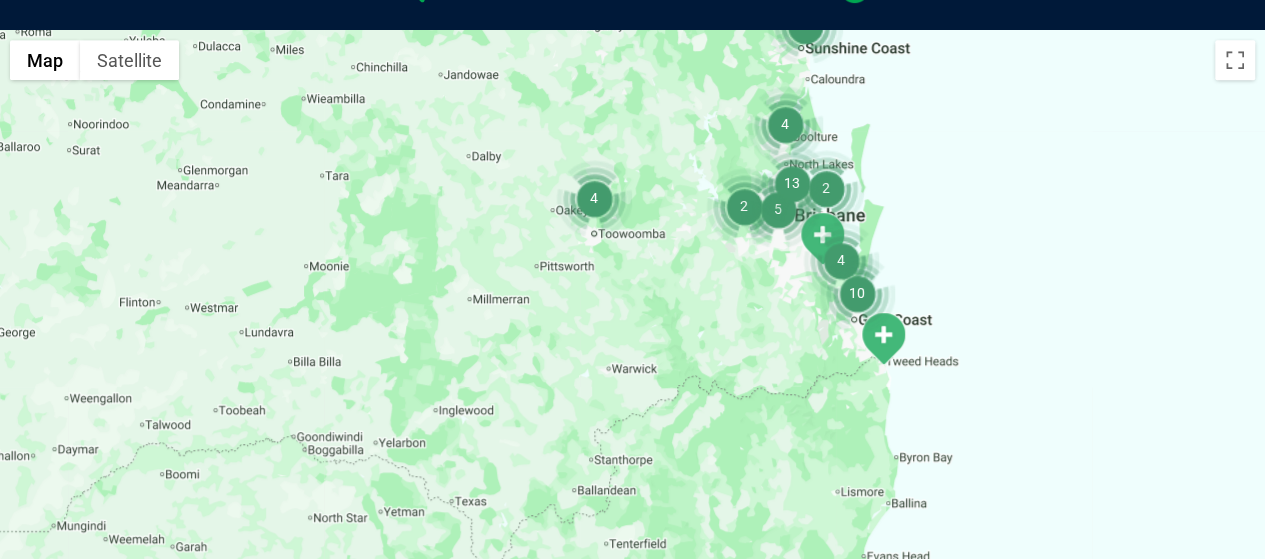 drag, startPoint x: 850, startPoint y: 203, endPoint x: 928, endPoint y: 193, distance: 78.63841 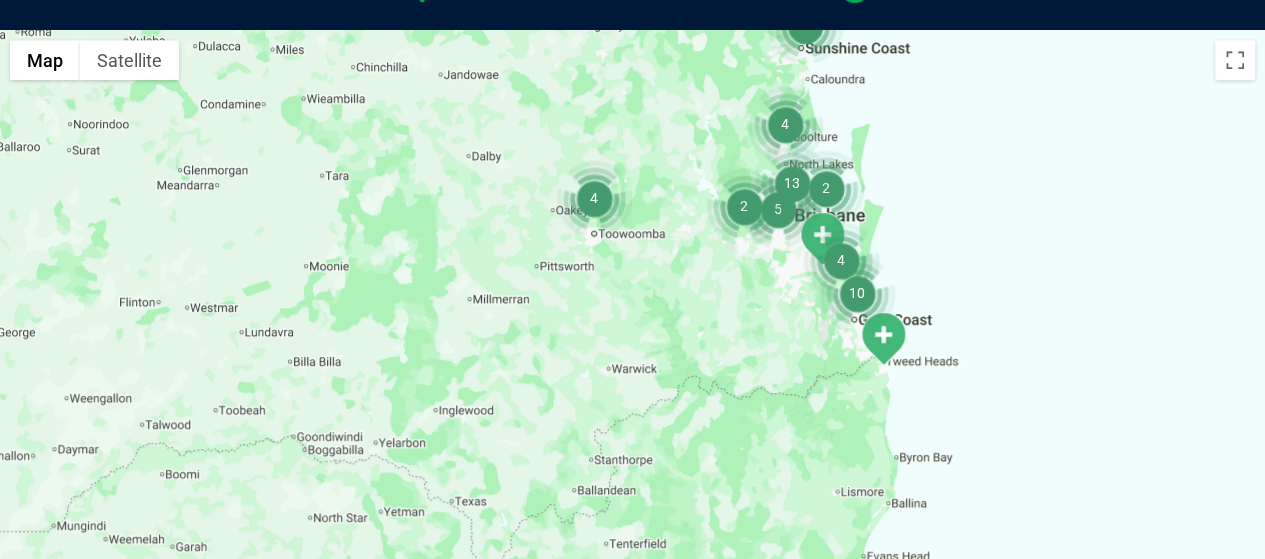 click at bounding box center (841, 260) 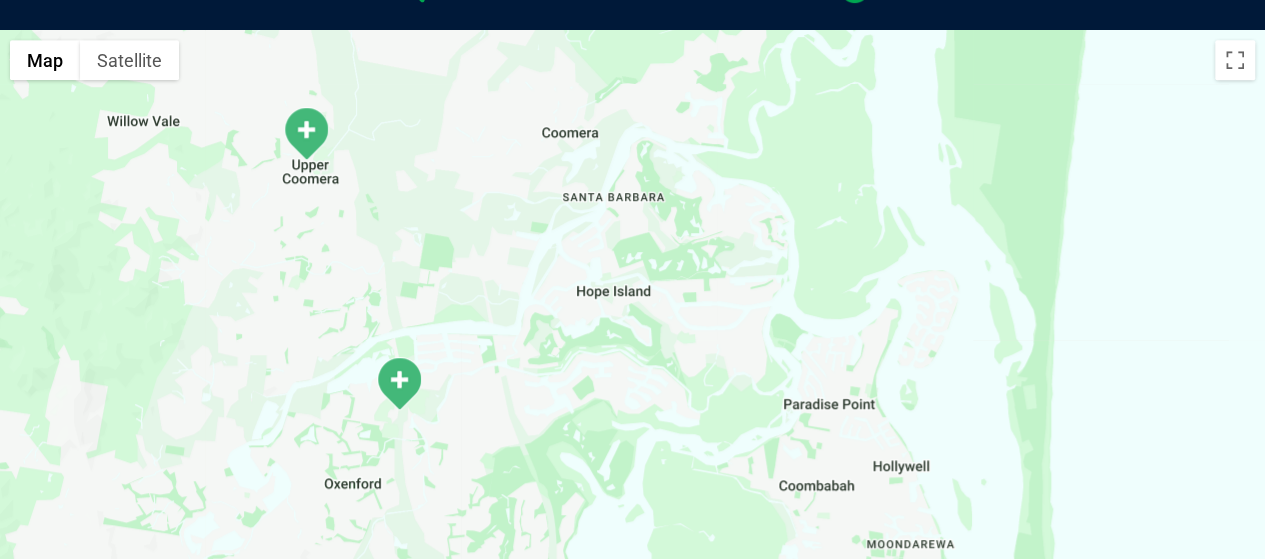 drag, startPoint x: 998, startPoint y: 274, endPoint x: 770, endPoint y: 151, distance: 259.06177 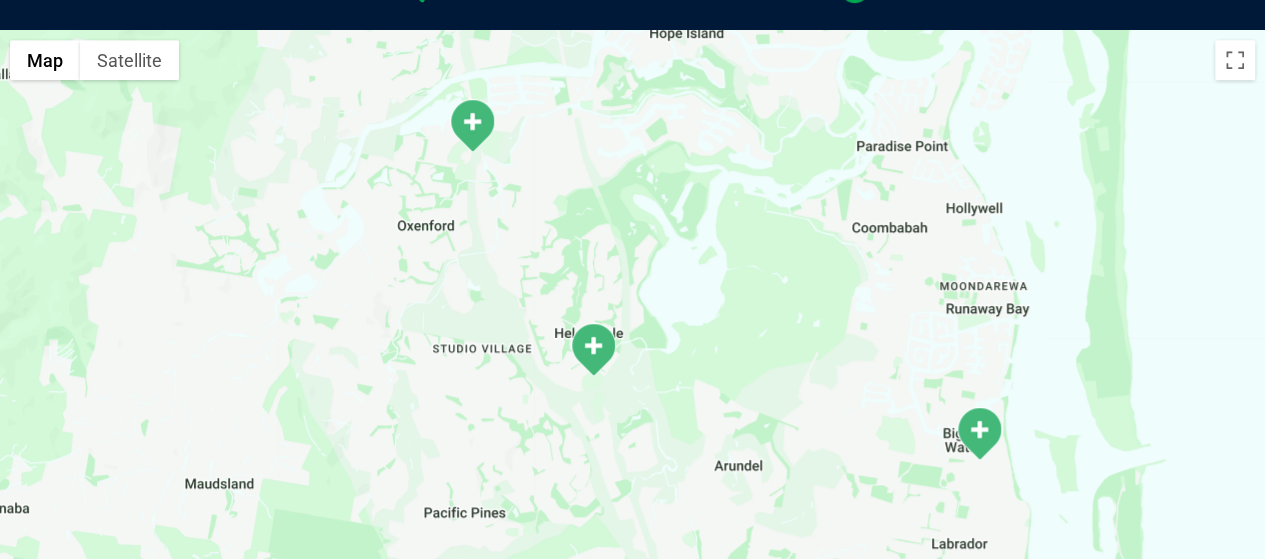 drag, startPoint x: 729, startPoint y: 327, endPoint x: 790, endPoint y: 149, distance: 188.16217 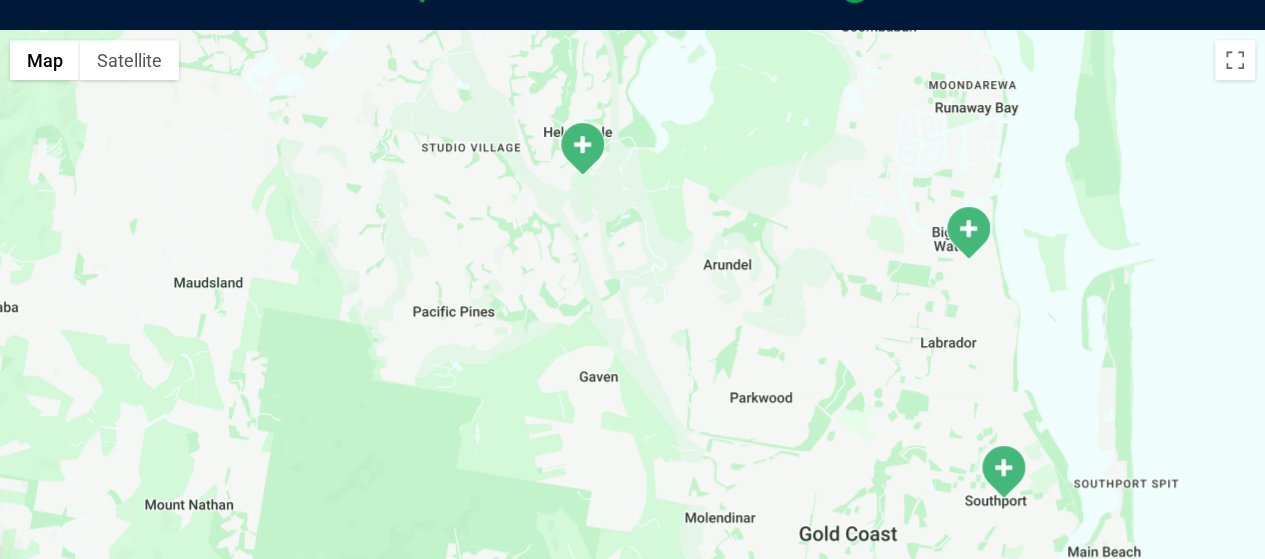 drag, startPoint x: 822, startPoint y: 377, endPoint x: 800, endPoint y: 197, distance: 181.33946 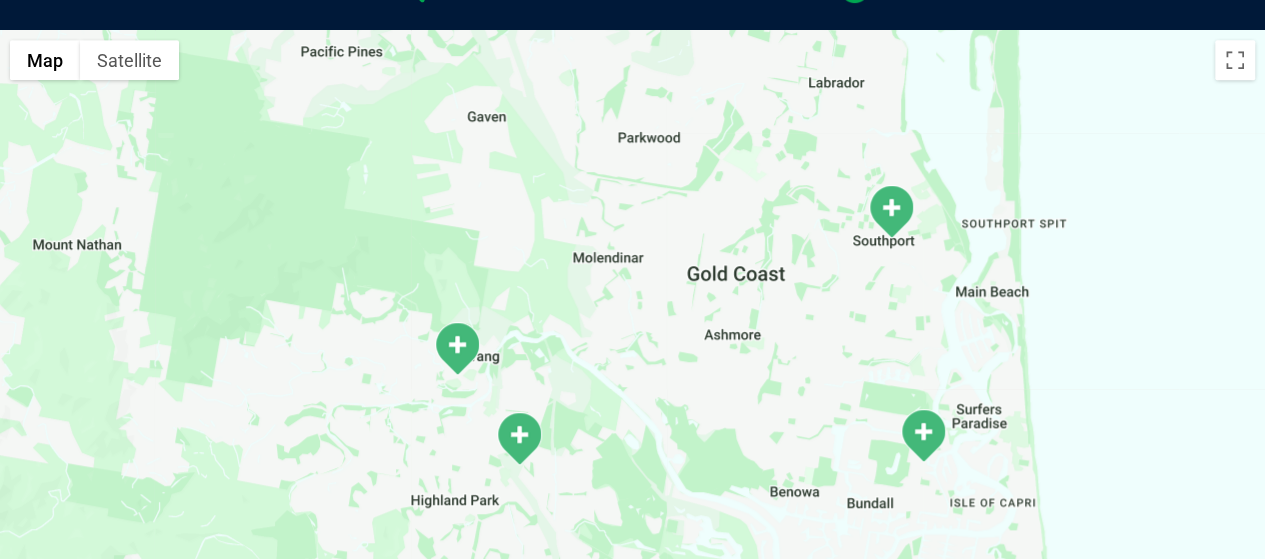 drag, startPoint x: 871, startPoint y: 403, endPoint x: 760, endPoint y: 147, distance: 279.0287 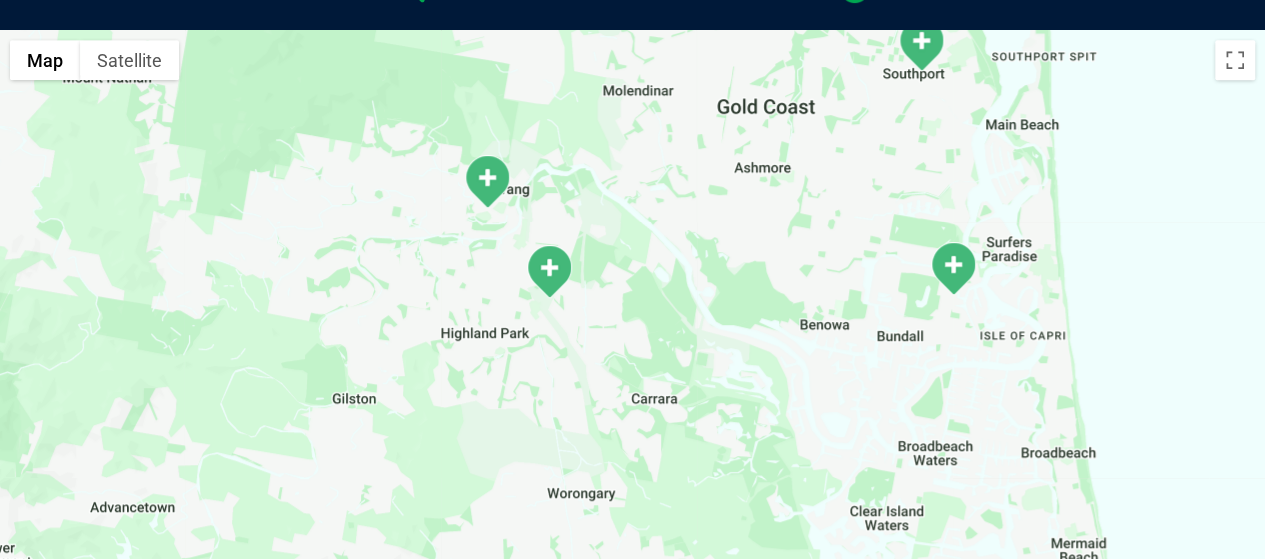 drag, startPoint x: 702, startPoint y: 316, endPoint x: 736, endPoint y: 157, distance: 162.59459 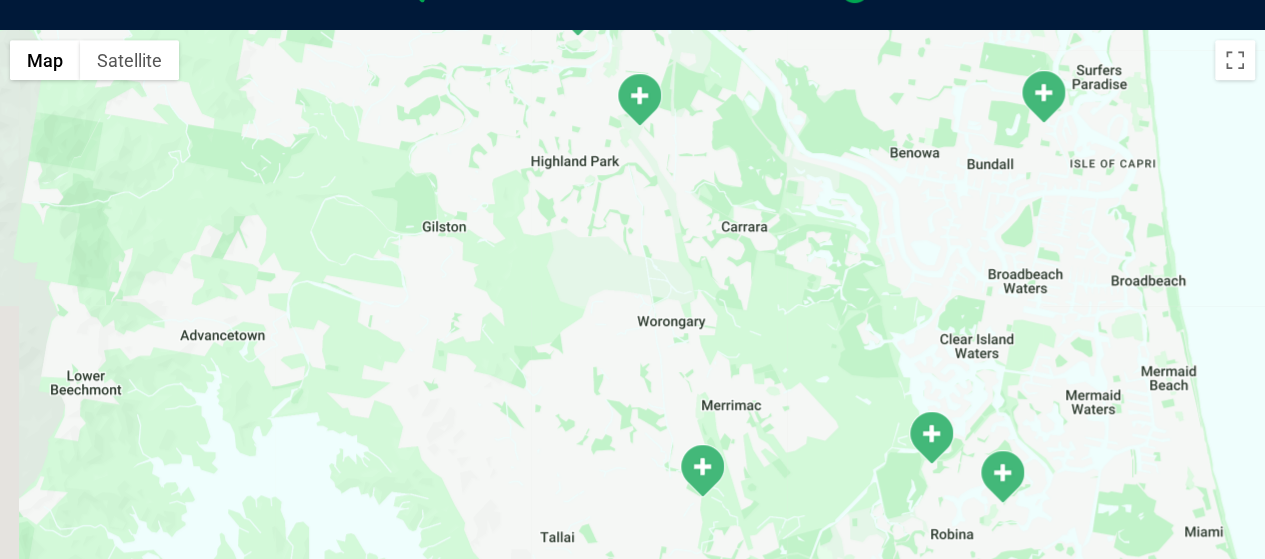 drag, startPoint x: 741, startPoint y: 343, endPoint x: 831, endPoint y: 171, distance: 194.12367 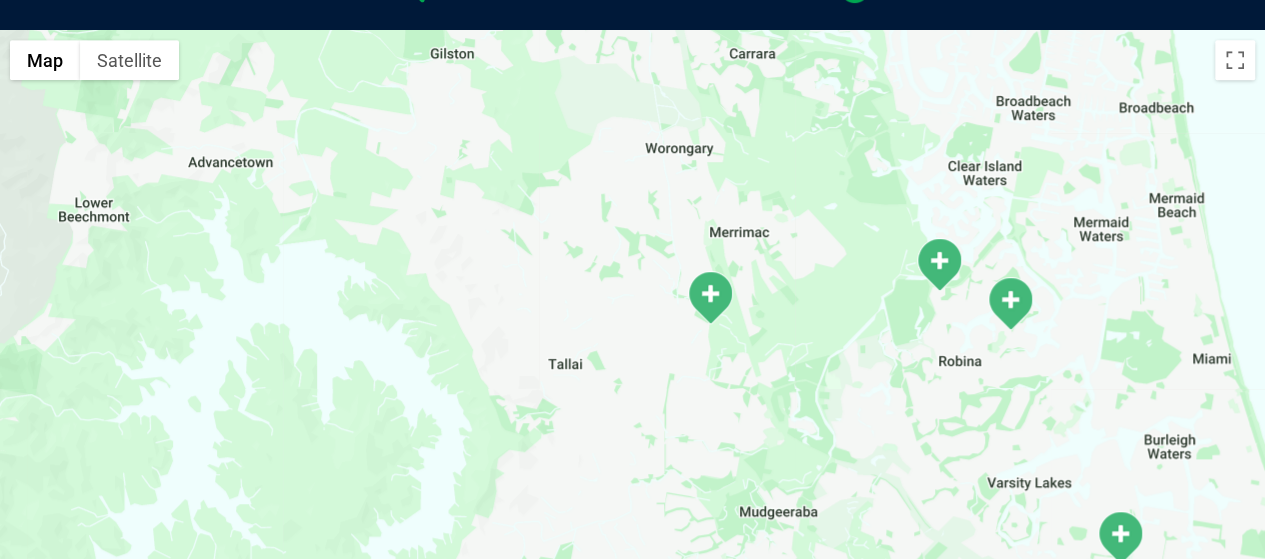 drag, startPoint x: 792, startPoint y: 339, endPoint x: 801, endPoint y: 168, distance: 171.23668 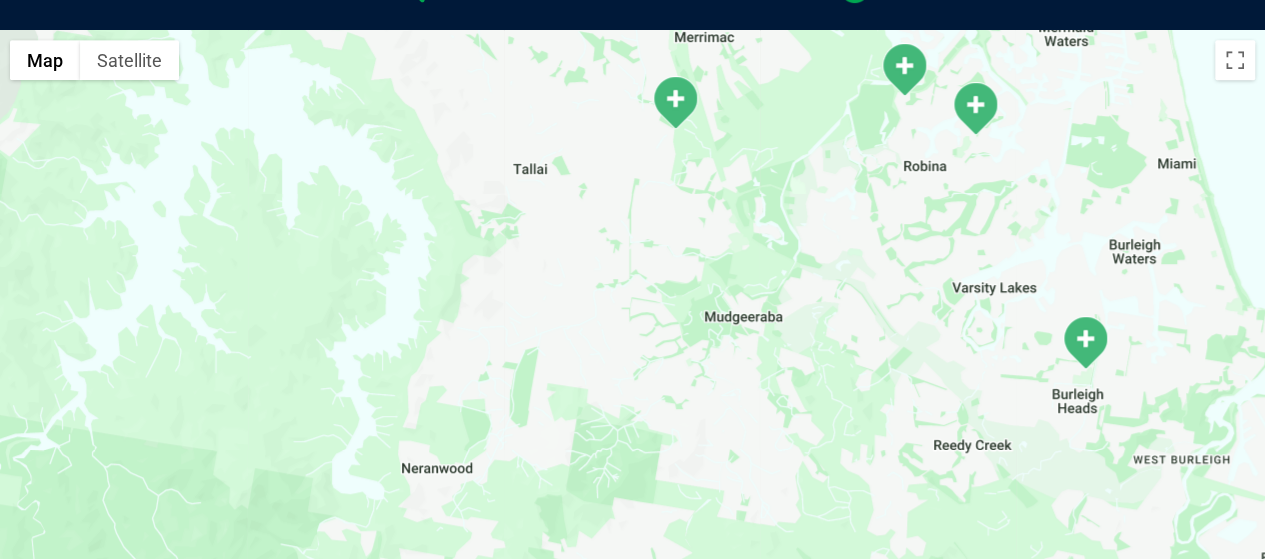 drag, startPoint x: 820, startPoint y: 333, endPoint x: 785, endPoint y: 135, distance: 201.06964 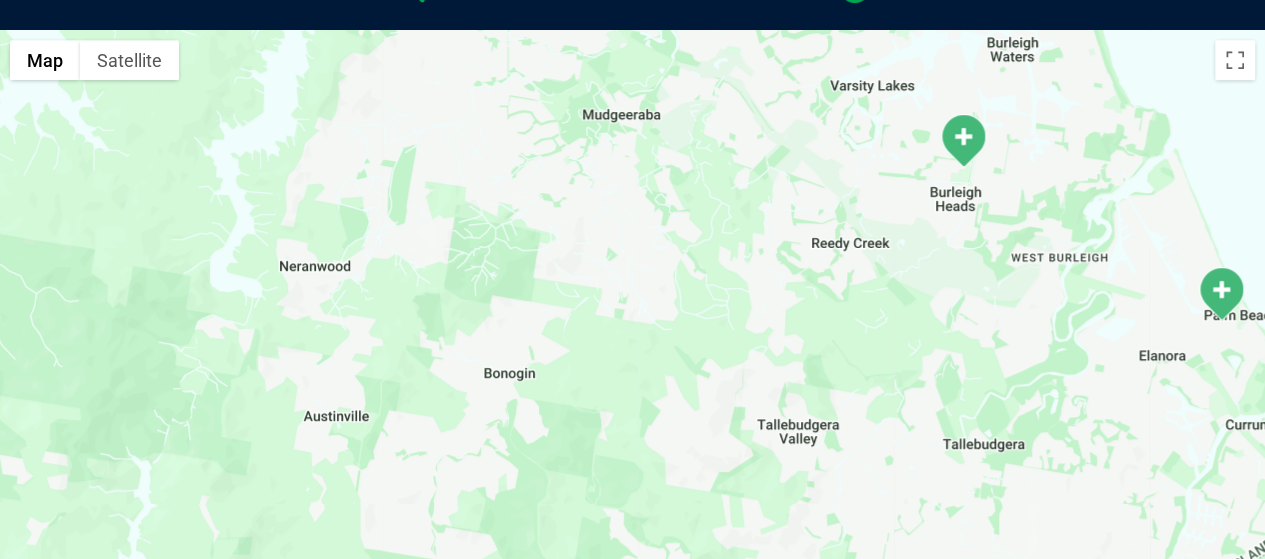 drag, startPoint x: 822, startPoint y: 326, endPoint x: 760, endPoint y: 49, distance: 283.85382 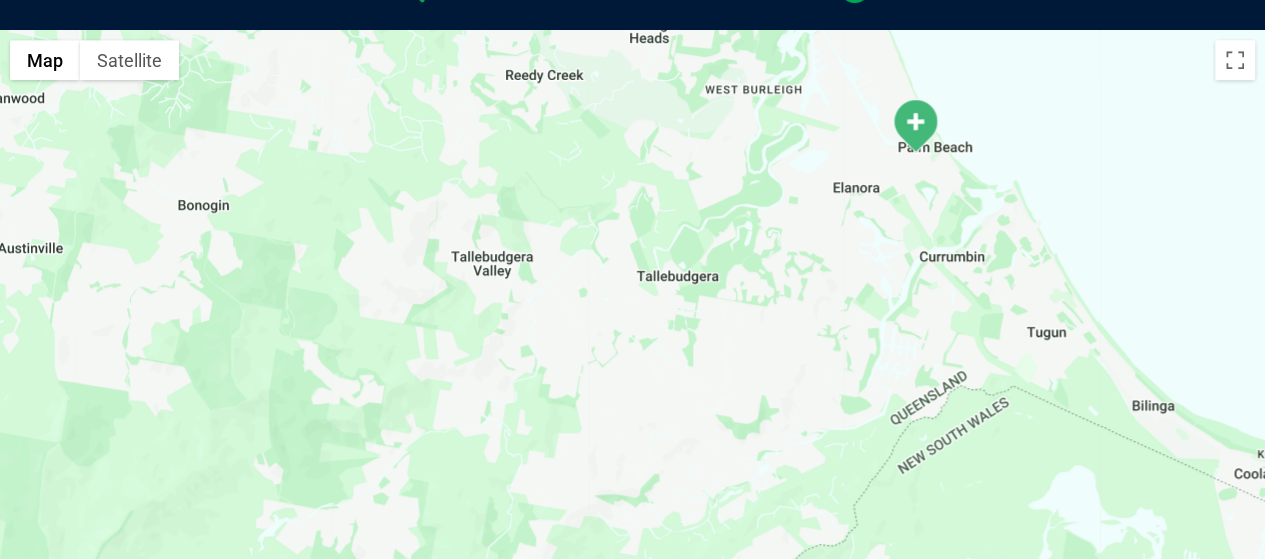 drag, startPoint x: 949, startPoint y: 227, endPoint x: 624, endPoint y: 63, distance: 364.03433 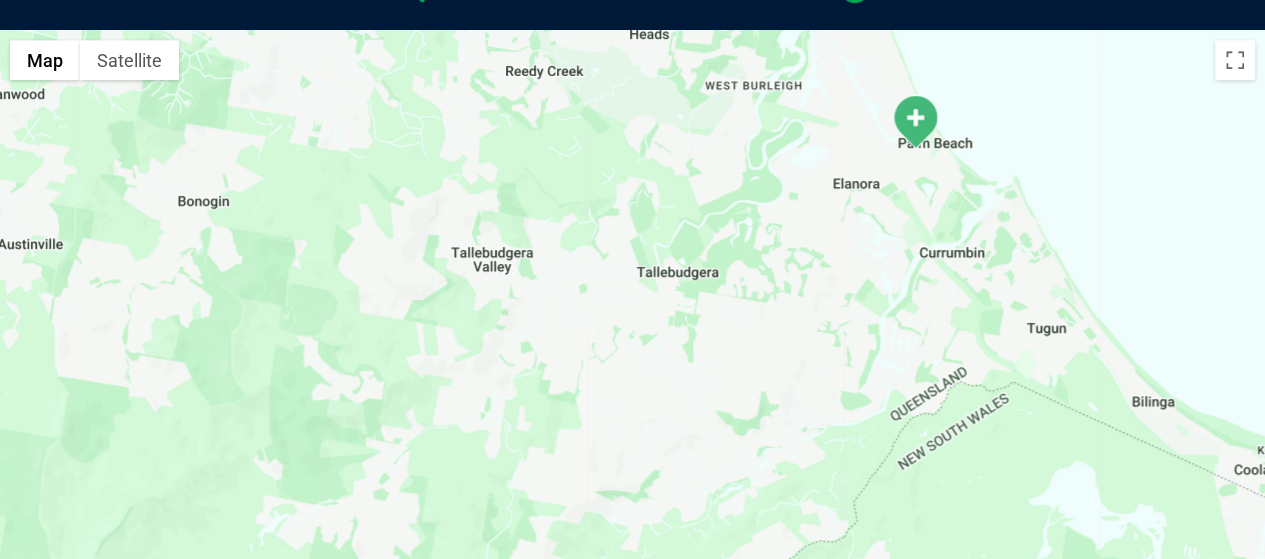 drag, startPoint x: 638, startPoint y: 185, endPoint x: 847, endPoint y: 598, distance: 462.87146 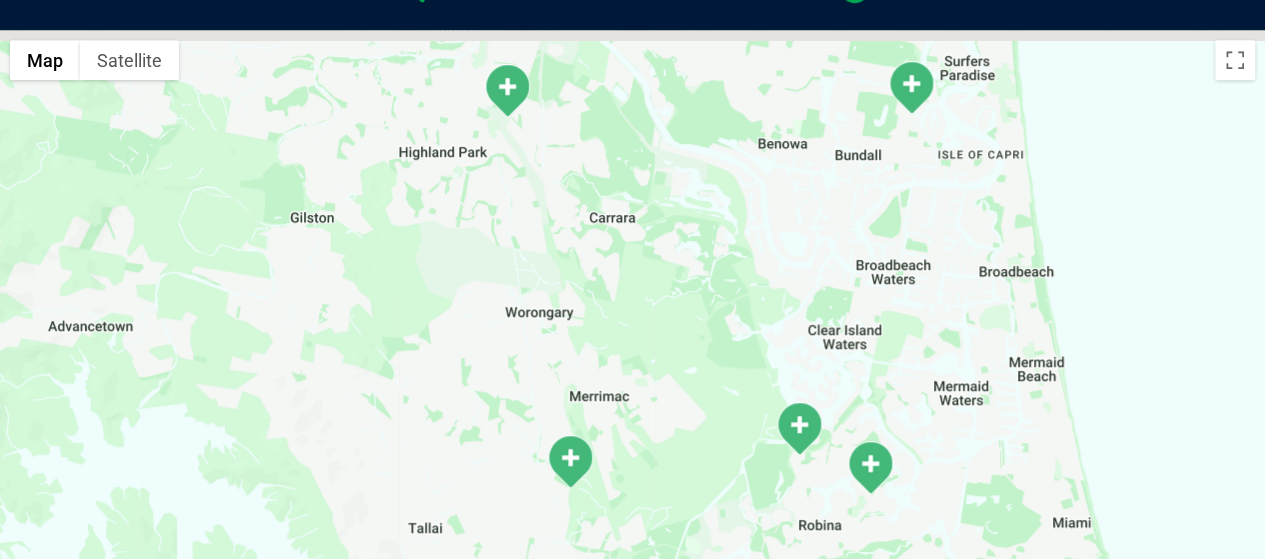 drag, startPoint x: 666, startPoint y: 235, endPoint x: 736, endPoint y: 595, distance: 366.74243 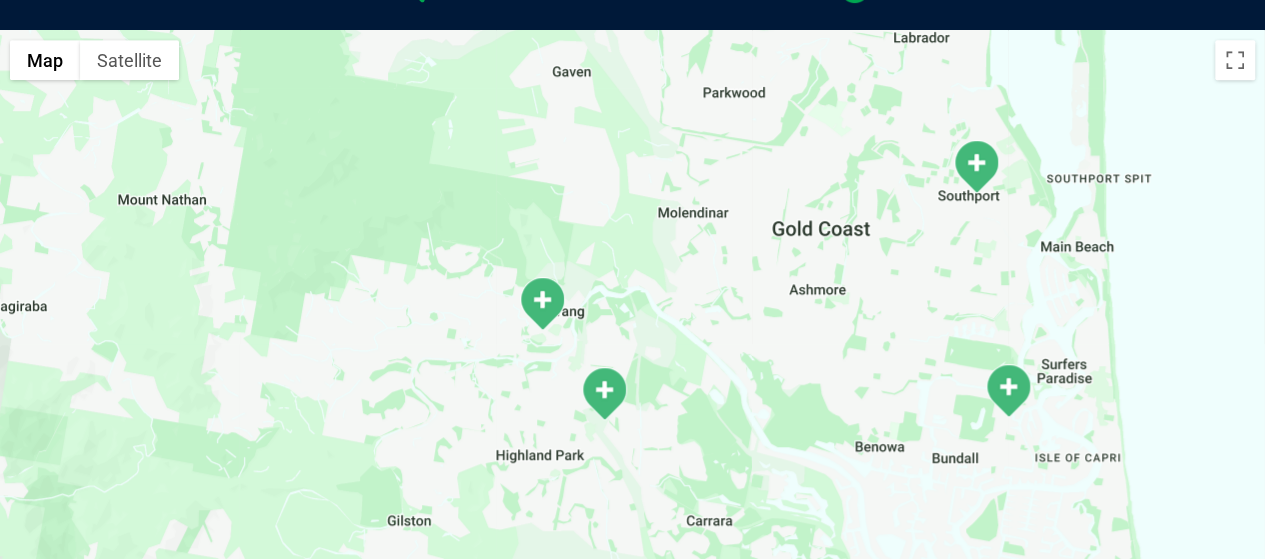 drag, startPoint x: 734, startPoint y: 303, endPoint x: 834, endPoint y: 598, distance: 311.48837 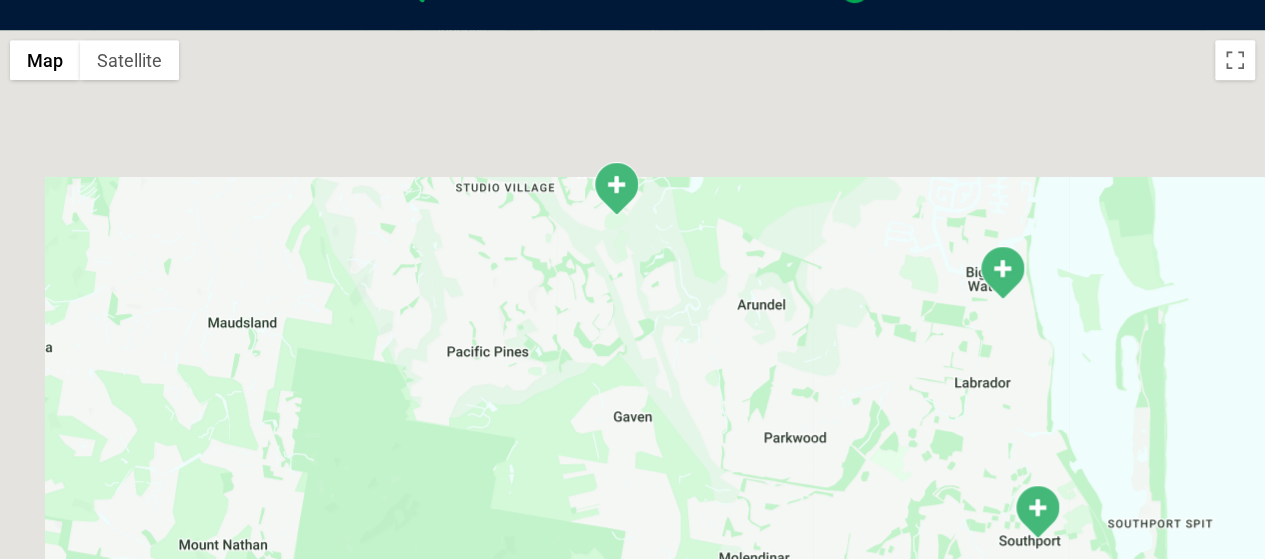 drag, startPoint x: 774, startPoint y: 289, endPoint x: 835, endPoint y: 582, distance: 299.28247 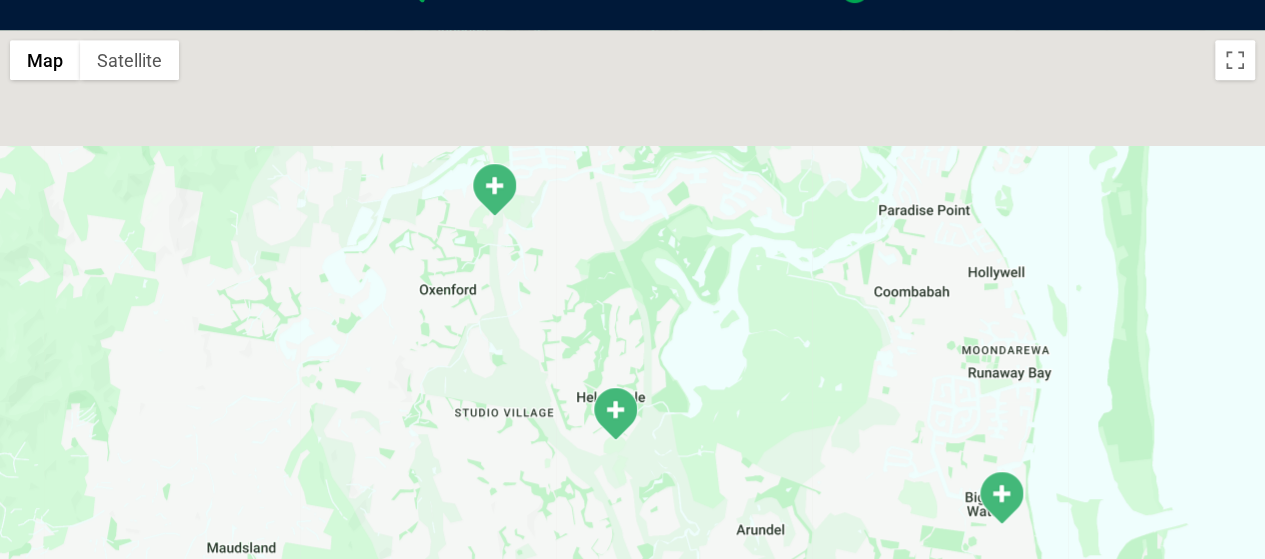 drag, startPoint x: 848, startPoint y: 196, endPoint x: 826, endPoint y: 372, distance: 177.36967 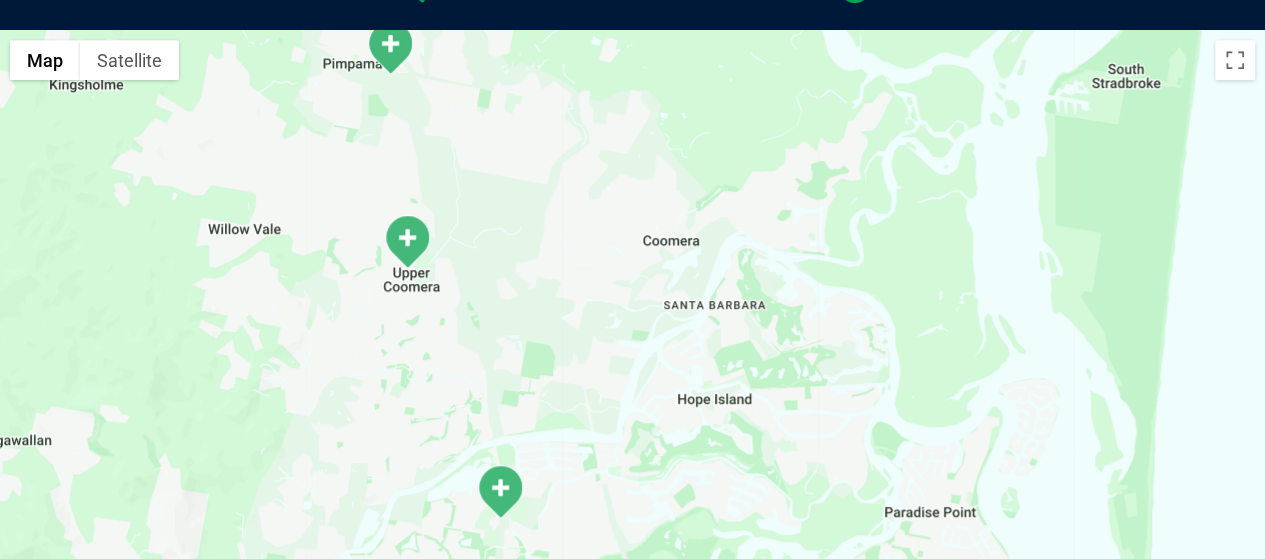 drag, startPoint x: 759, startPoint y: 208, endPoint x: 768, endPoint y: 518, distance: 310.1306 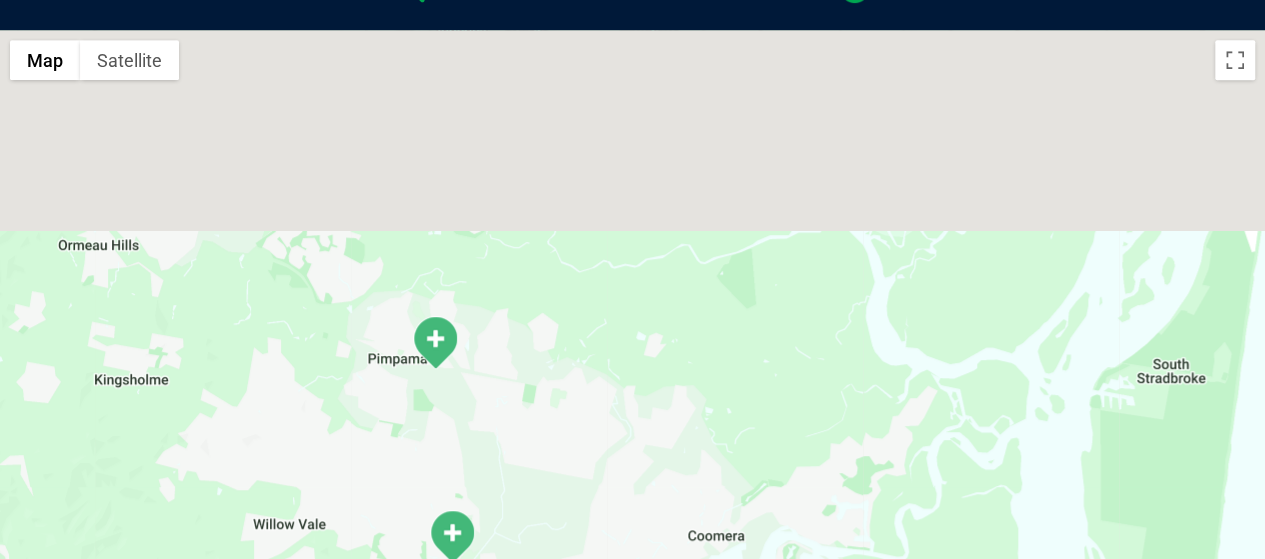 drag, startPoint x: 725, startPoint y: 310, endPoint x: 756, endPoint y: 545, distance: 237.03586 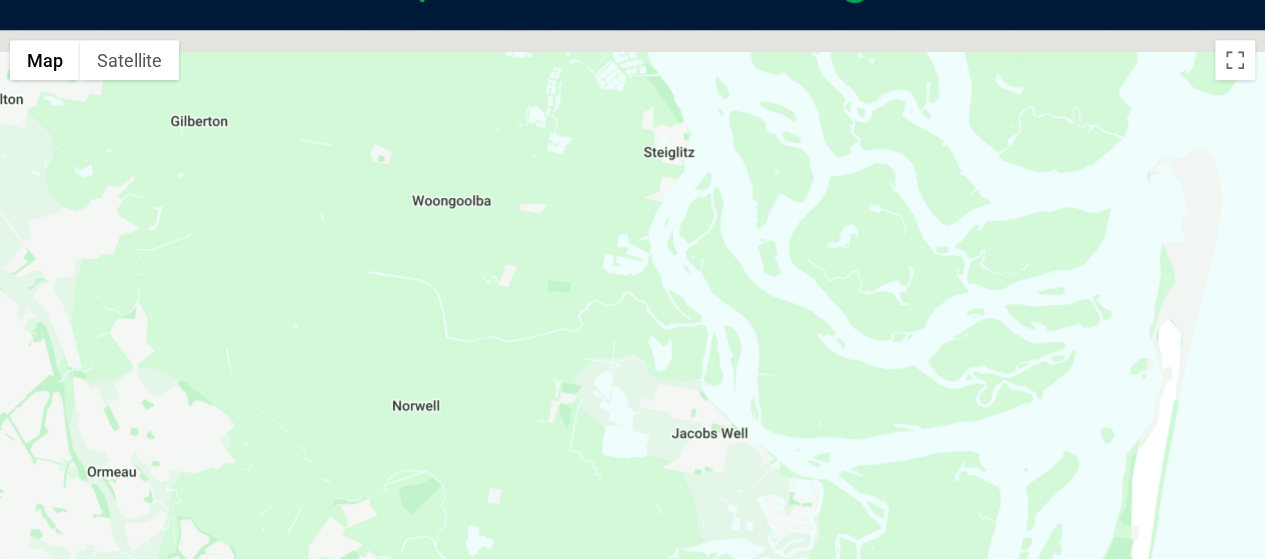 drag, startPoint x: 816, startPoint y: 171, endPoint x: 704, endPoint y: 483, distance: 331.4936 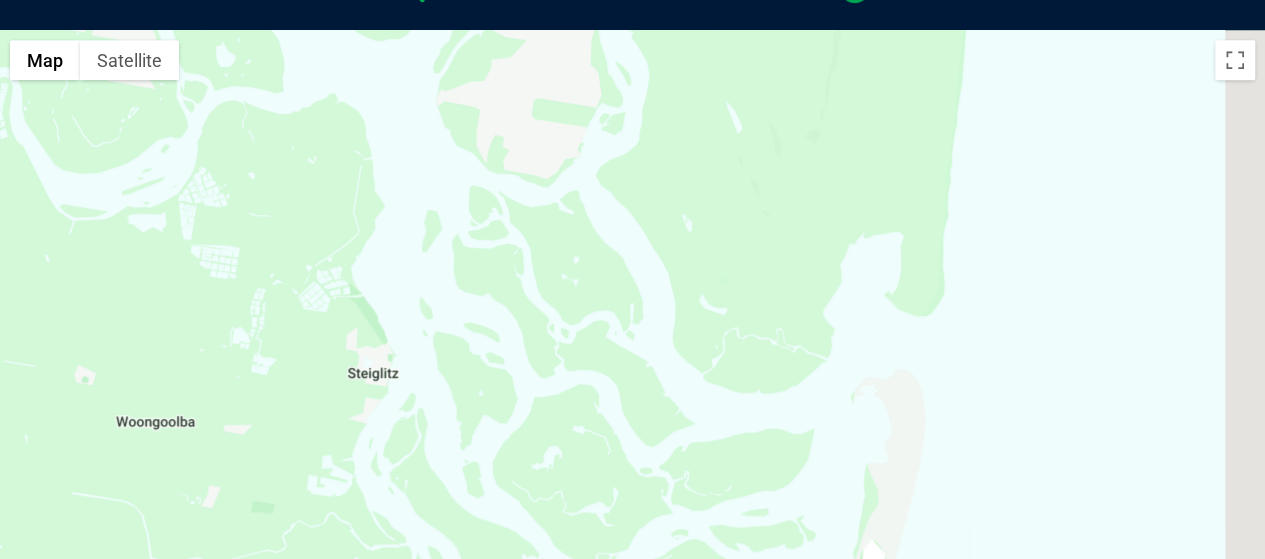 drag, startPoint x: 994, startPoint y: 197, endPoint x: 678, endPoint y: 421, distance: 387.33963 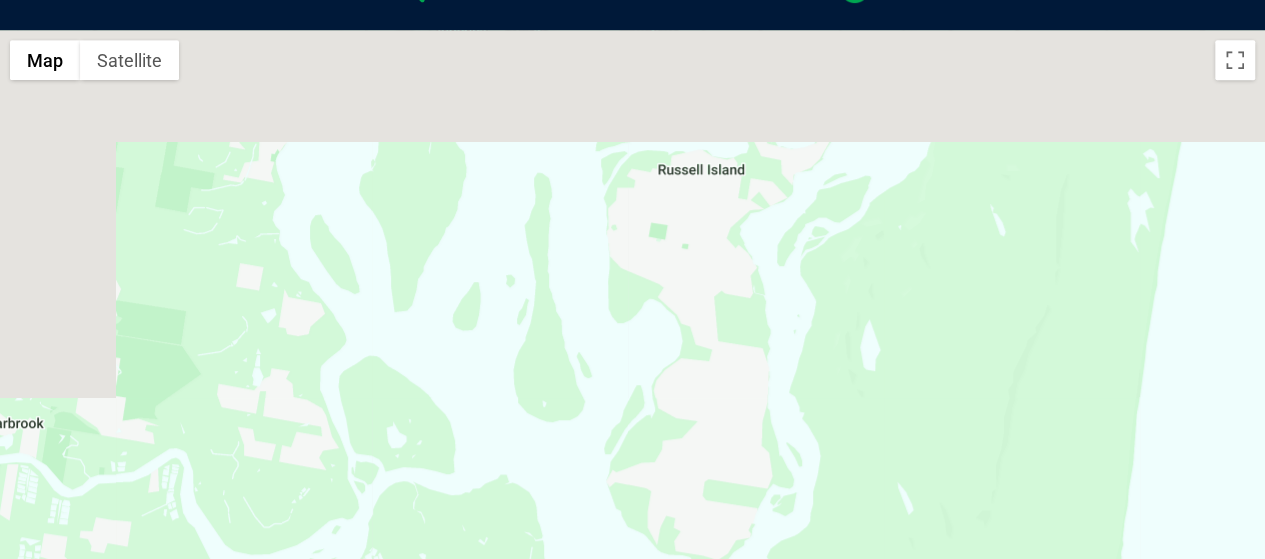 drag, startPoint x: 682, startPoint y: 217, endPoint x: 898, endPoint y: 598, distance: 437.96918 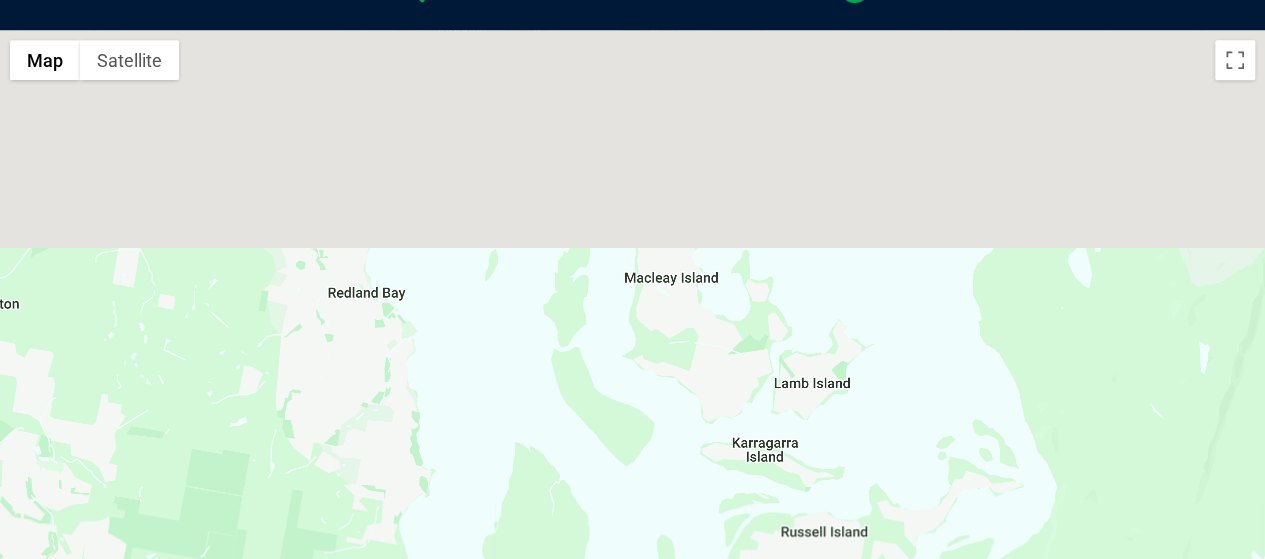 drag, startPoint x: 786, startPoint y: 213, endPoint x: 886, endPoint y: 423, distance: 232.59407 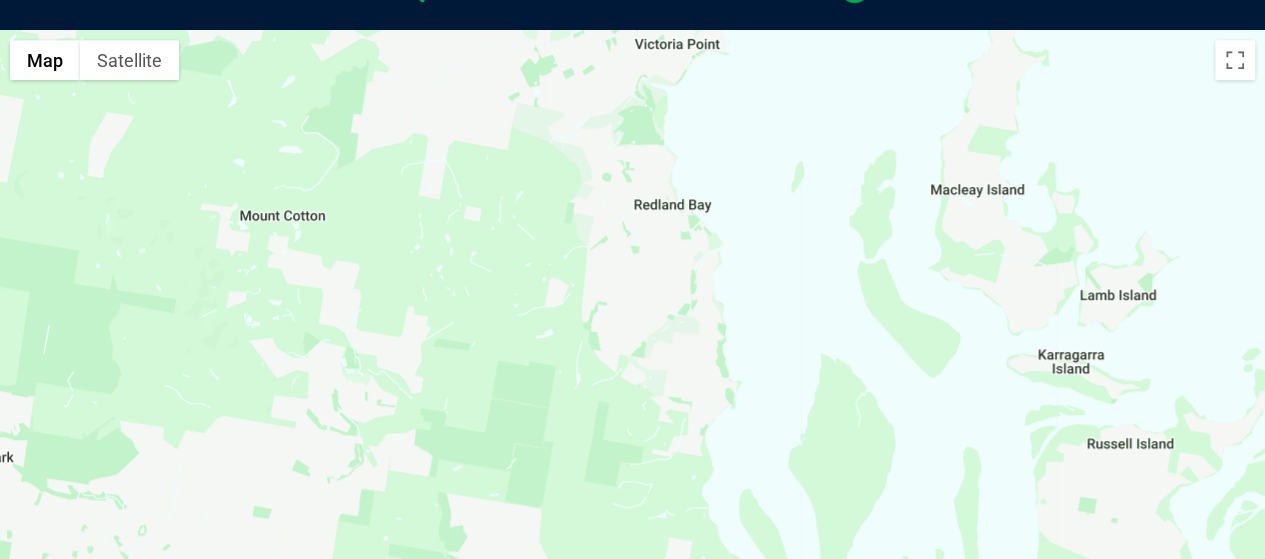 drag, startPoint x: 665, startPoint y: 333, endPoint x: 976, endPoint y: 241, distance: 324.32236 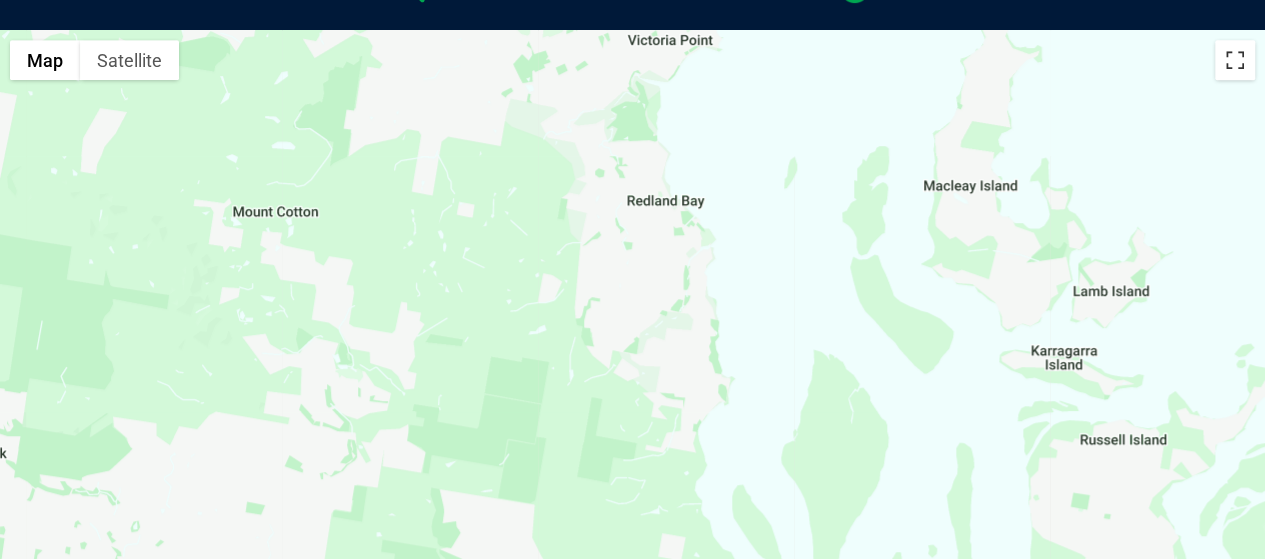 click at bounding box center (1235, 60) 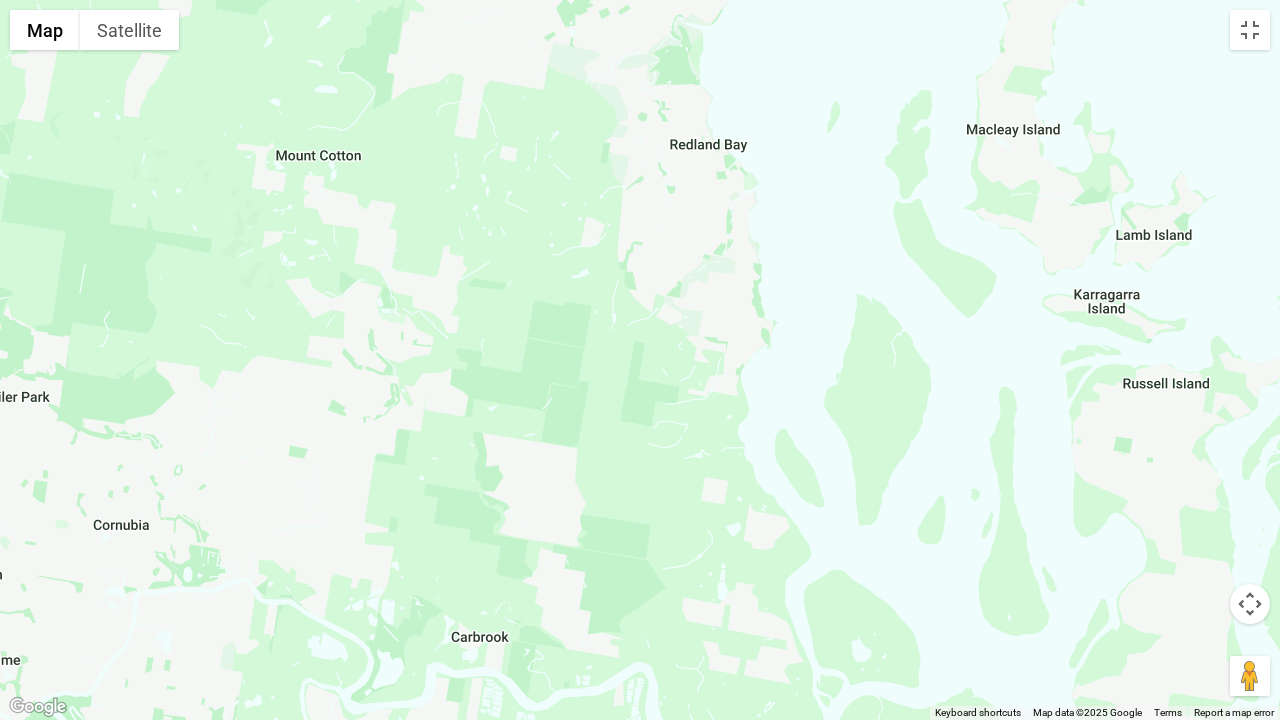 click at bounding box center (1250, 604) 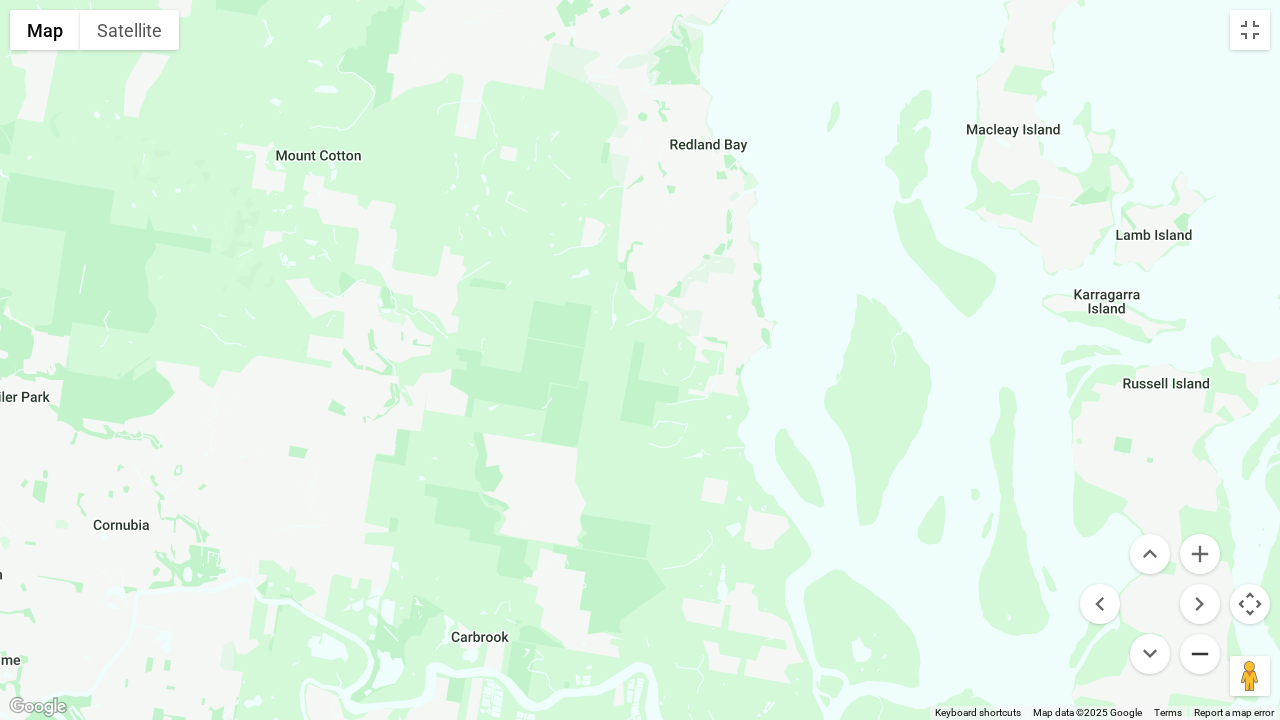click at bounding box center [1200, 654] 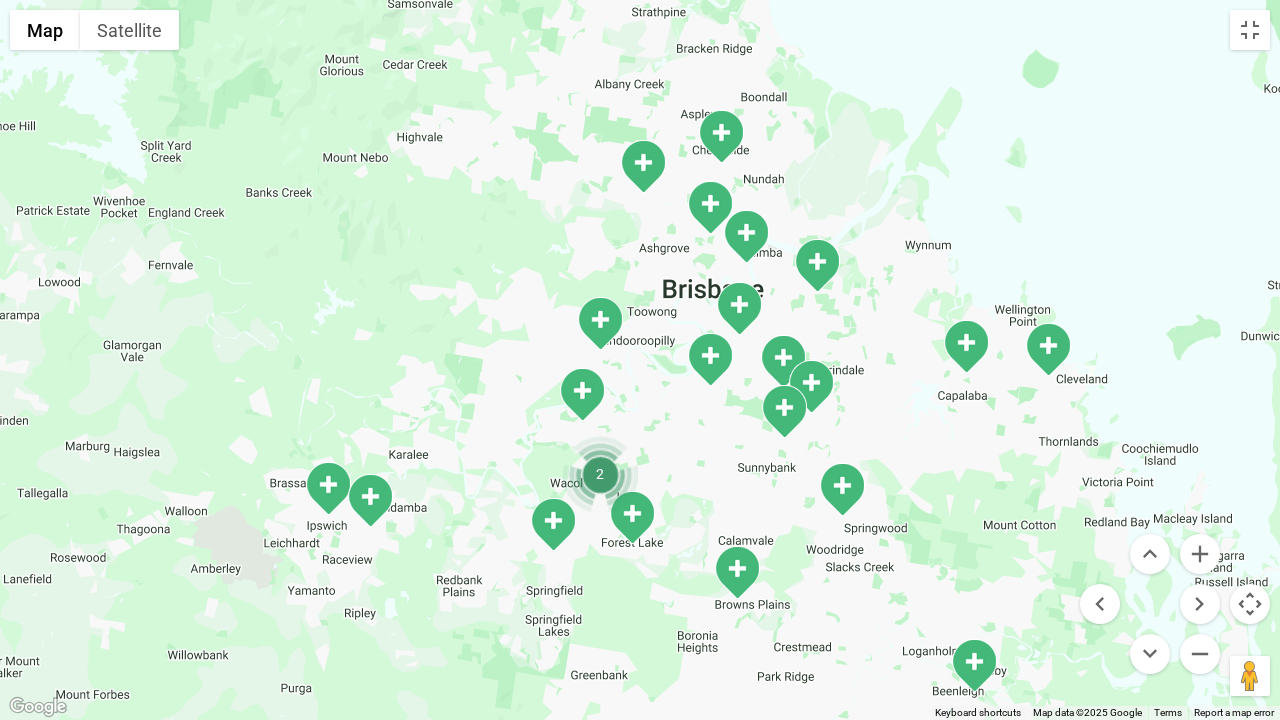 drag, startPoint x: 551, startPoint y: 276, endPoint x: 1013, endPoint y: 494, distance: 510.85028 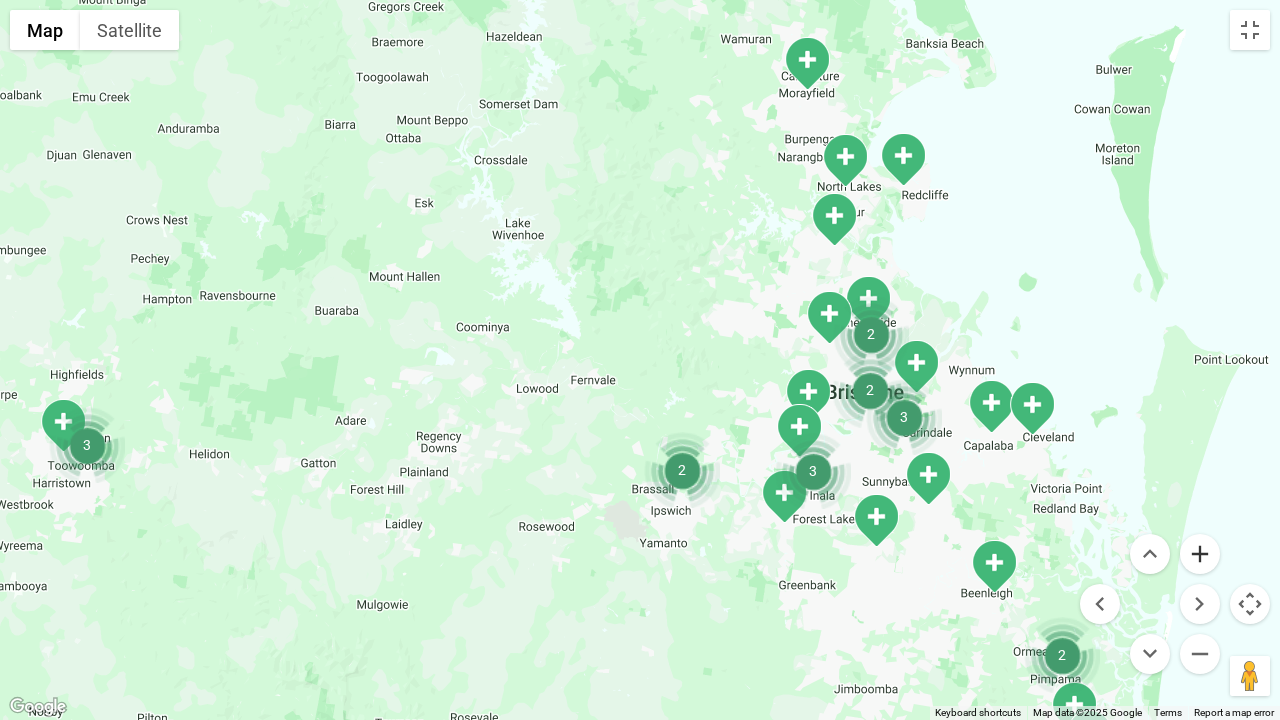 click at bounding box center [1200, 554] 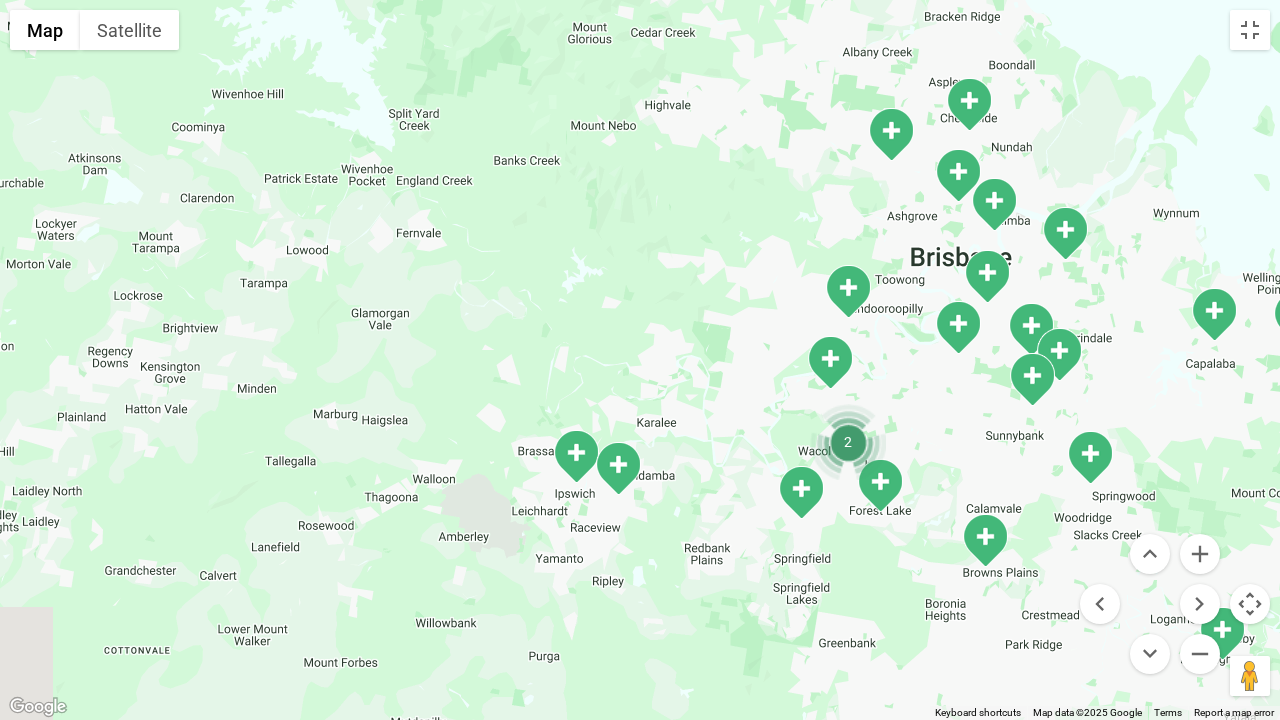 drag, startPoint x: 828, startPoint y: 464, endPoint x: 618, endPoint y: 232, distance: 312.9281 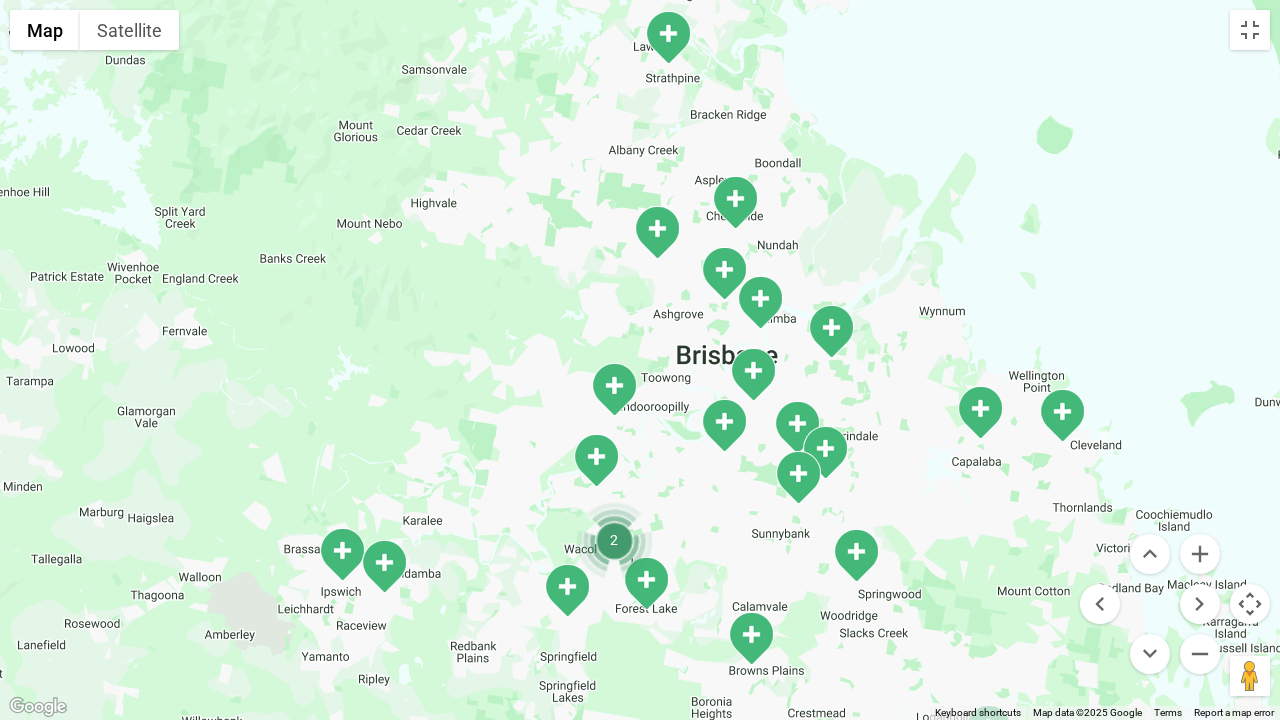 drag, startPoint x: 1160, startPoint y: 416, endPoint x: 990, endPoint y: 568, distance: 228.04385 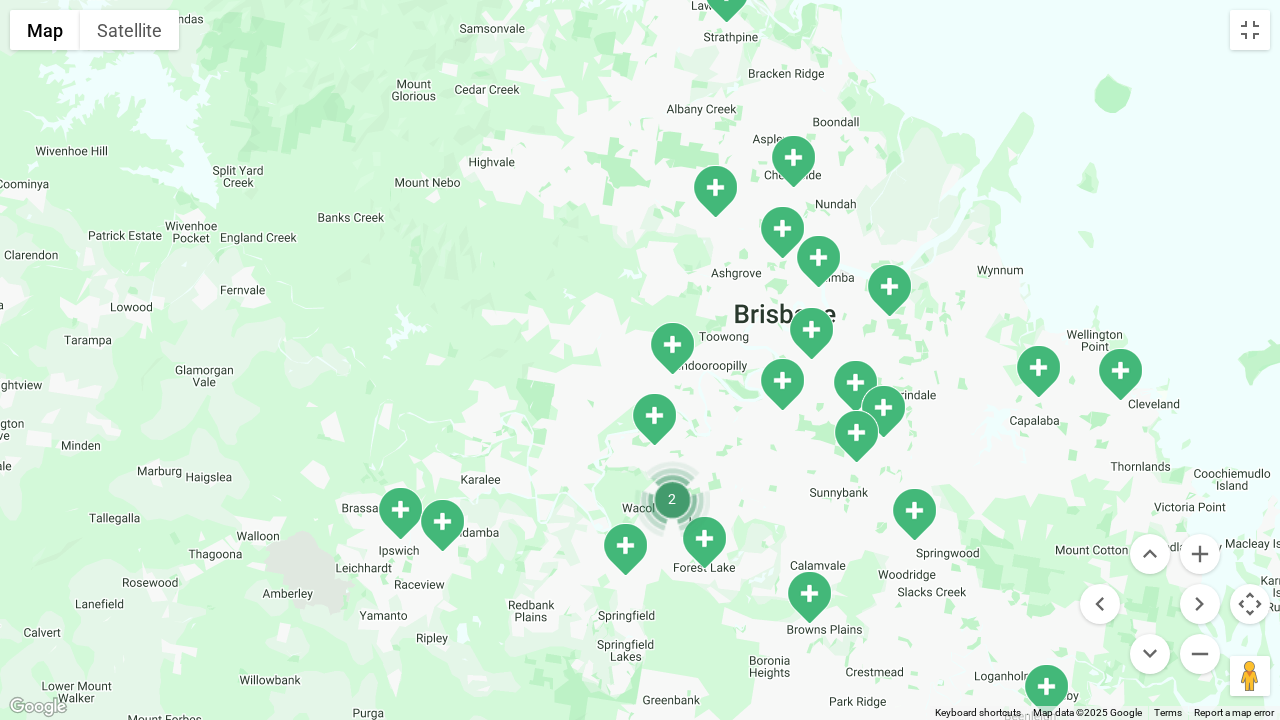 drag, startPoint x: 684, startPoint y: 398, endPoint x: 730, endPoint y: 448, distance: 67.941154 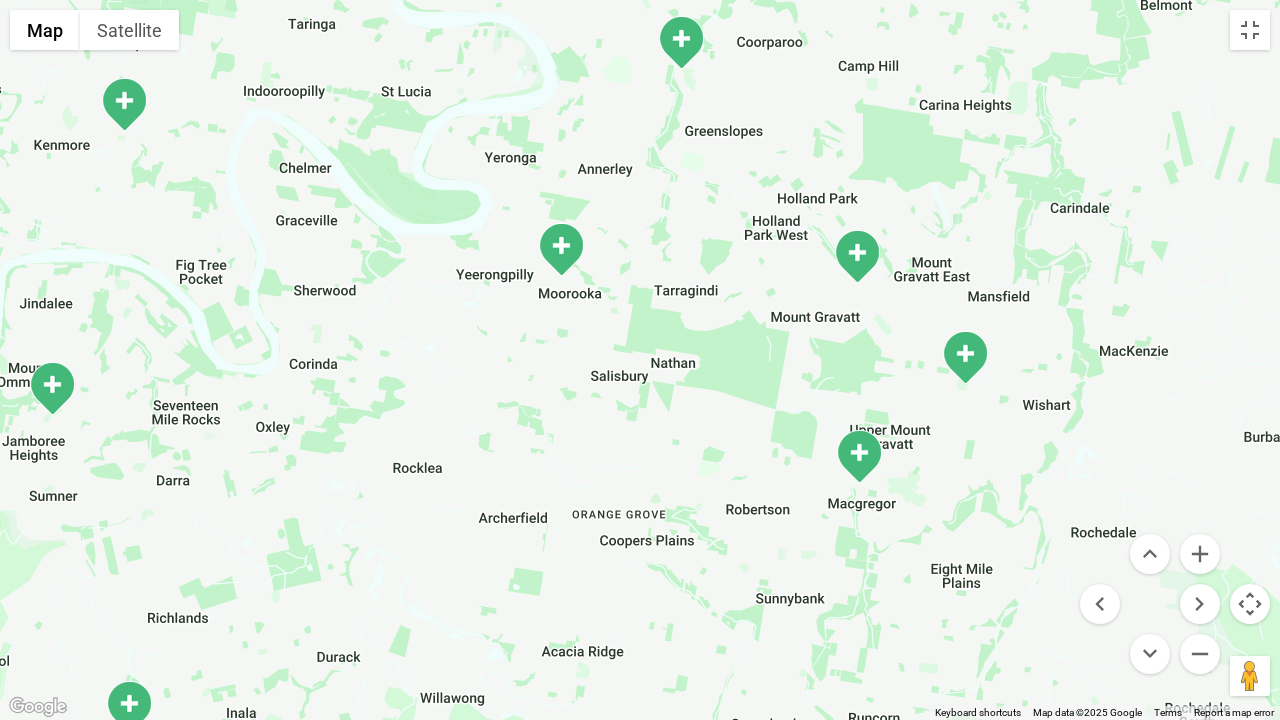 drag, startPoint x: 1081, startPoint y: 509, endPoint x: 705, endPoint y: 466, distance: 378.45078 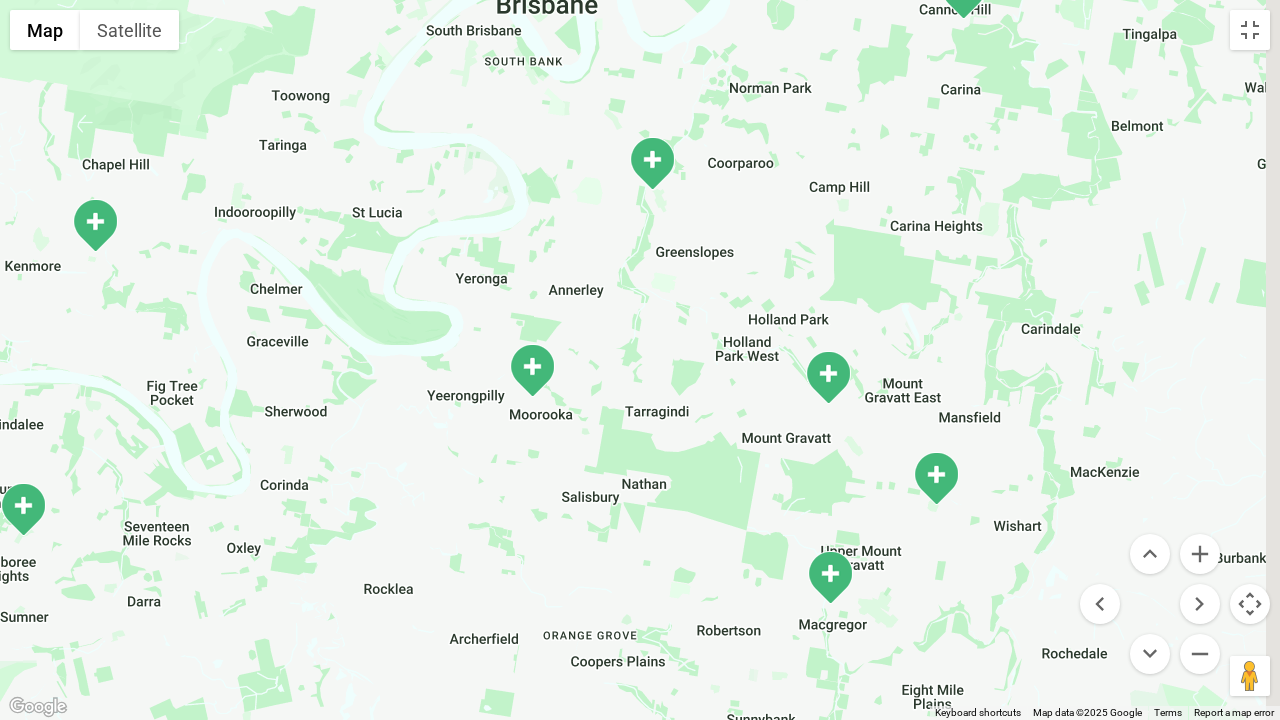 click on "To navigate, press the arrow keys." at bounding box center [640, 360] 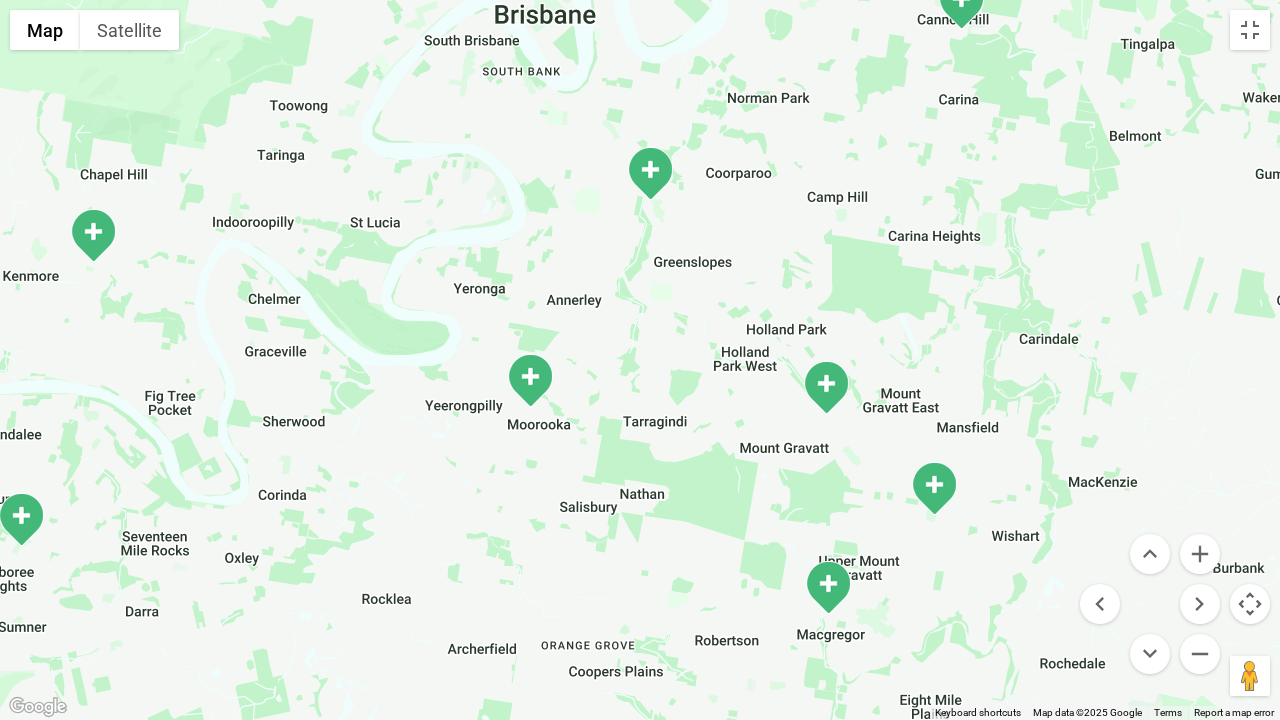 click at bounding box center [650, 173] 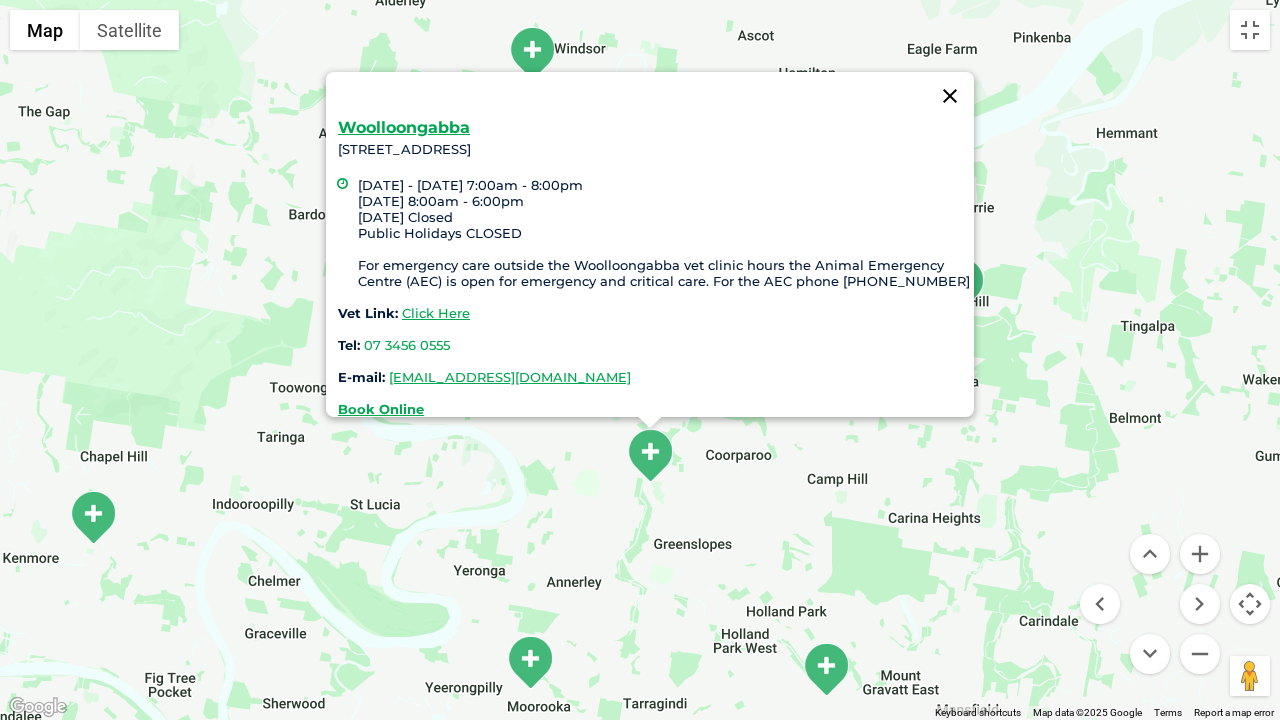 click at bounding box center [950, 96] 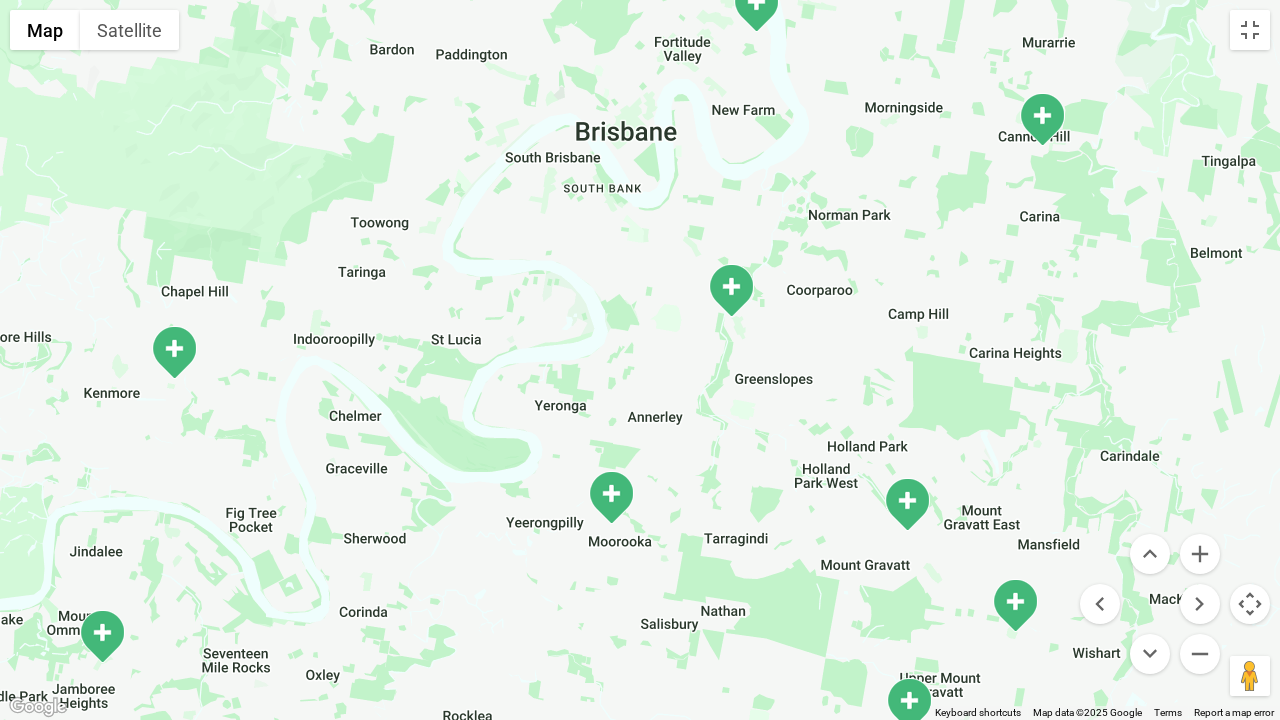 drag, startPoint x: 757, startPoint y: 622, endPoint x: 846, endPoint y: 434, distance: 208.00241 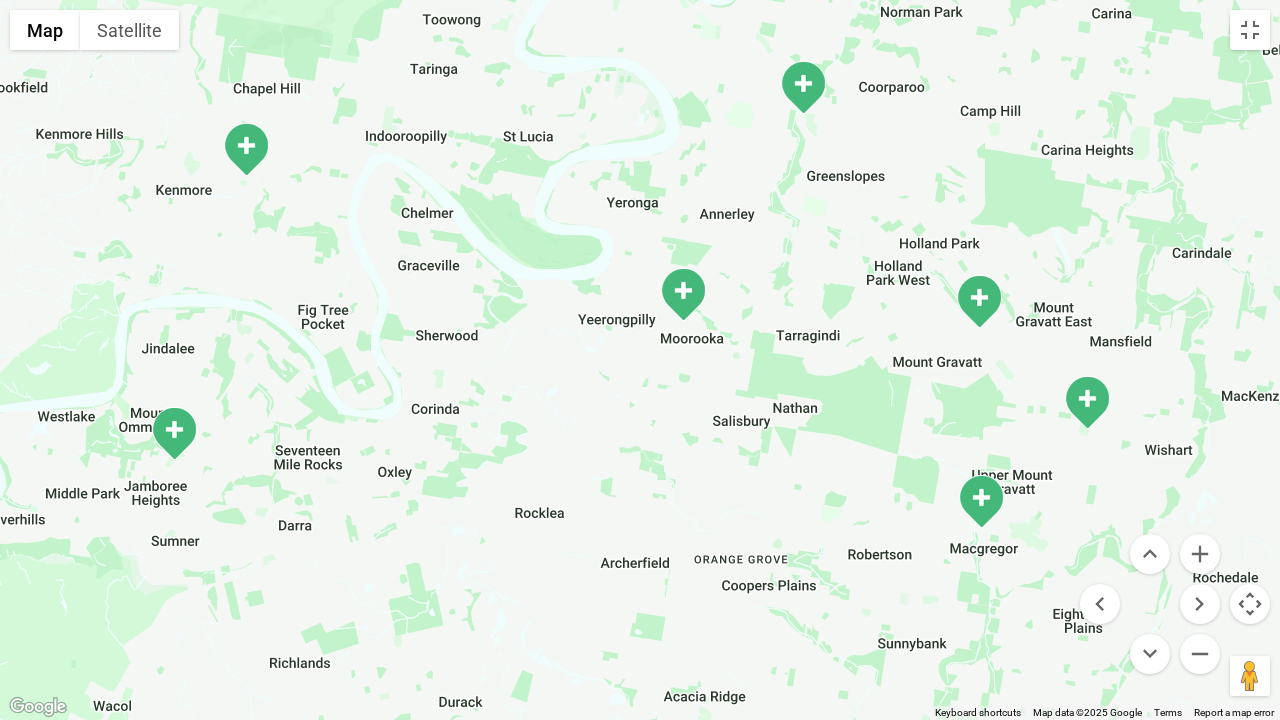 drag, startPoint x: 752, startPoint y: 430, endPoint x: 815, endPoint y: 232, distance: 207.78113 